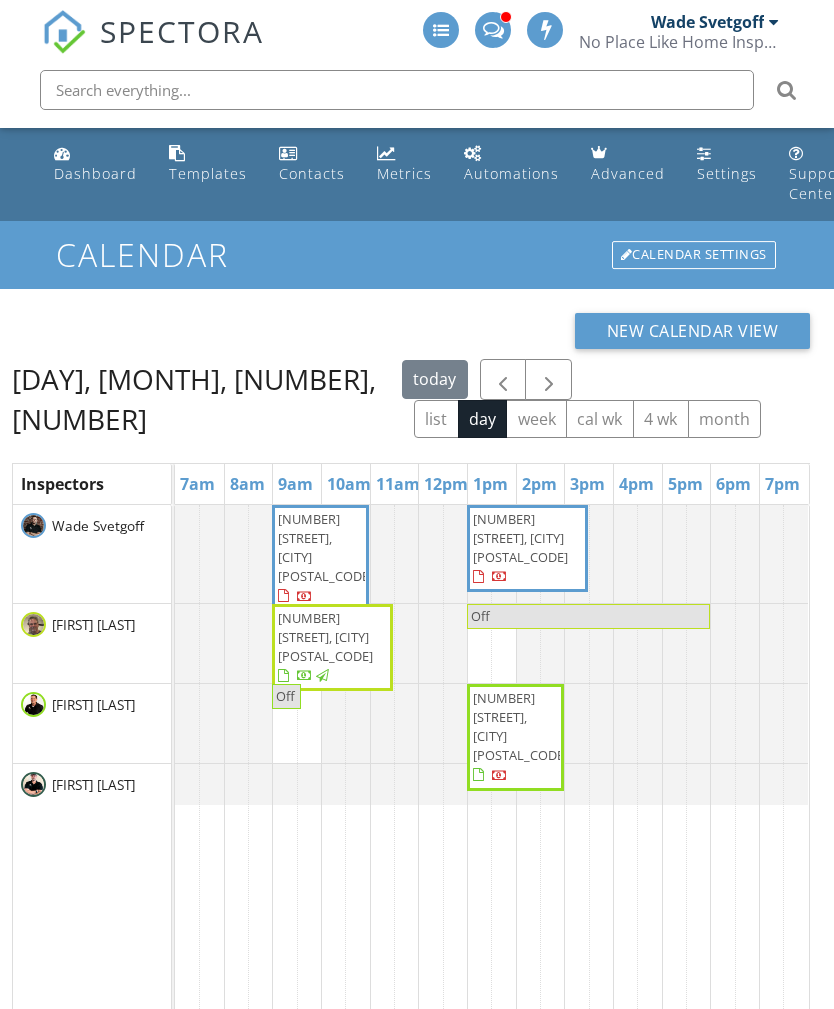 scroll, scrollTop: 0, scrollLeft: 0, axis: both 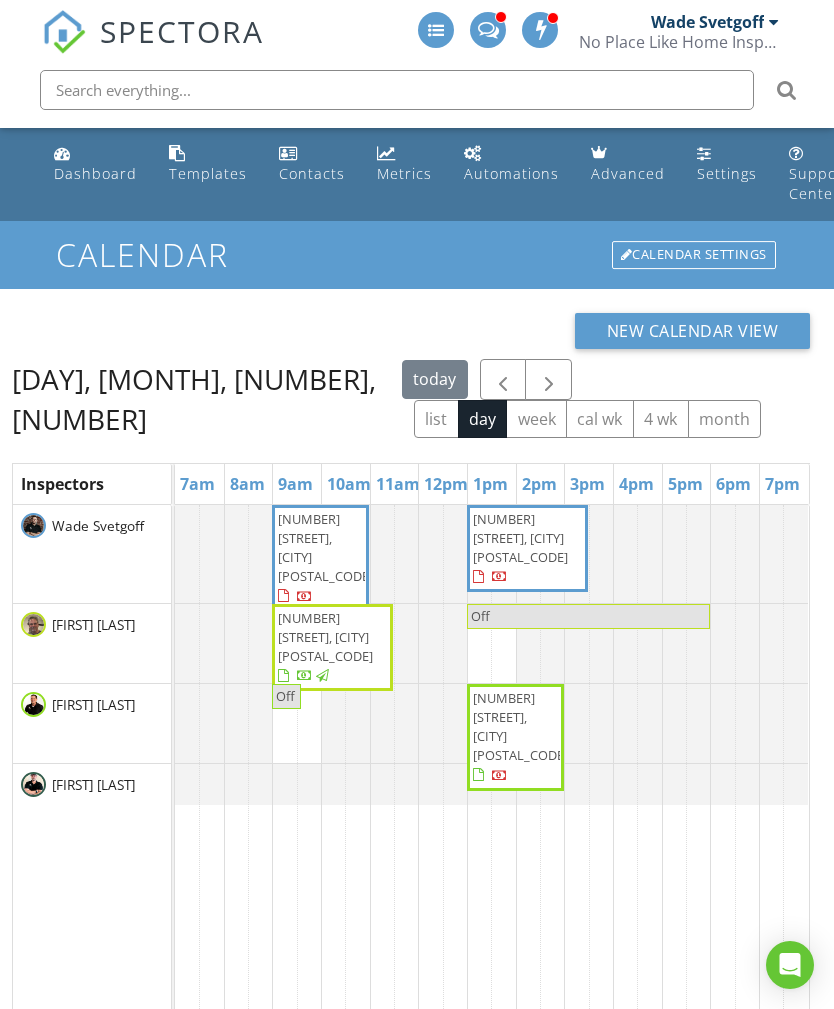 click on "4 wk" at bounding box center (661, 419) 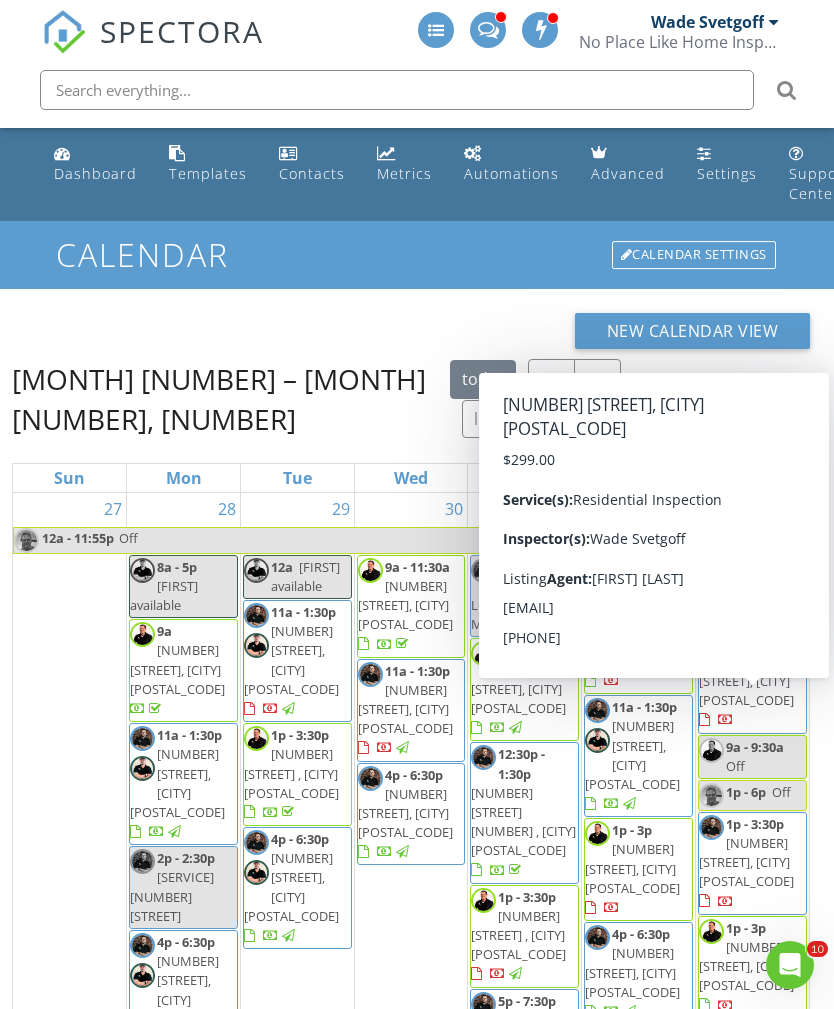 click on "479 Fox Den Dr, Newcastle 73065" at bounding box center [746, 862] 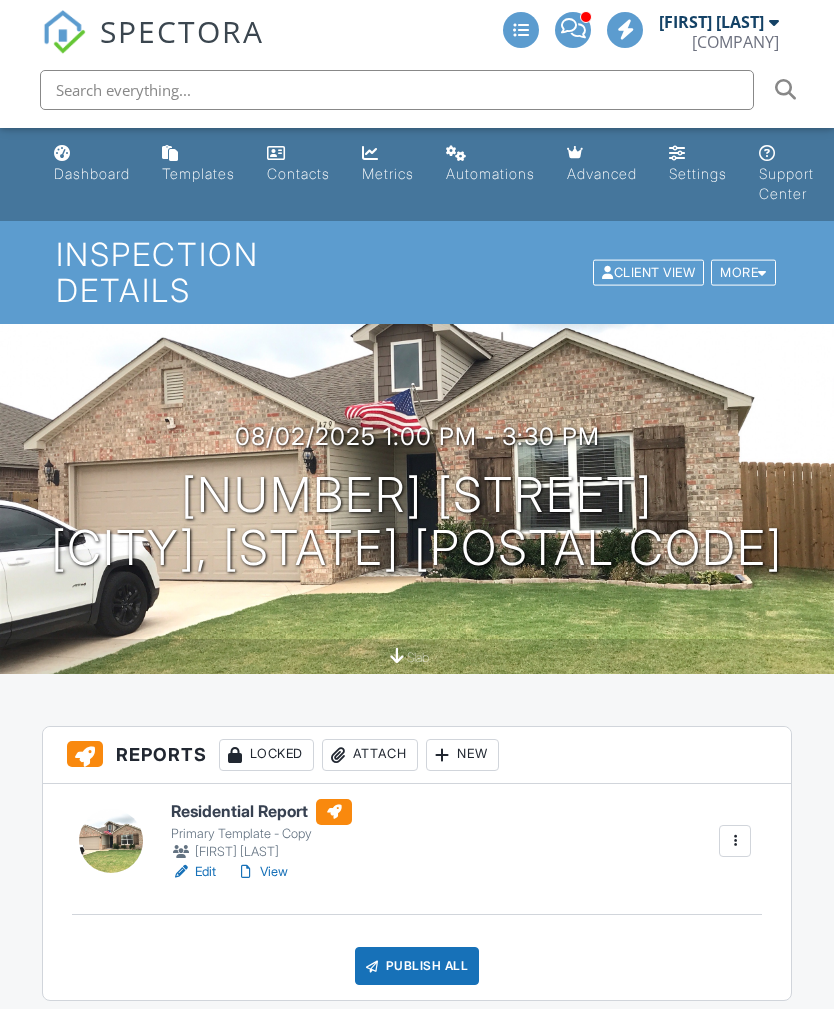scroll, scrollTop: 889, scrollLeft: 0, axis: vertical 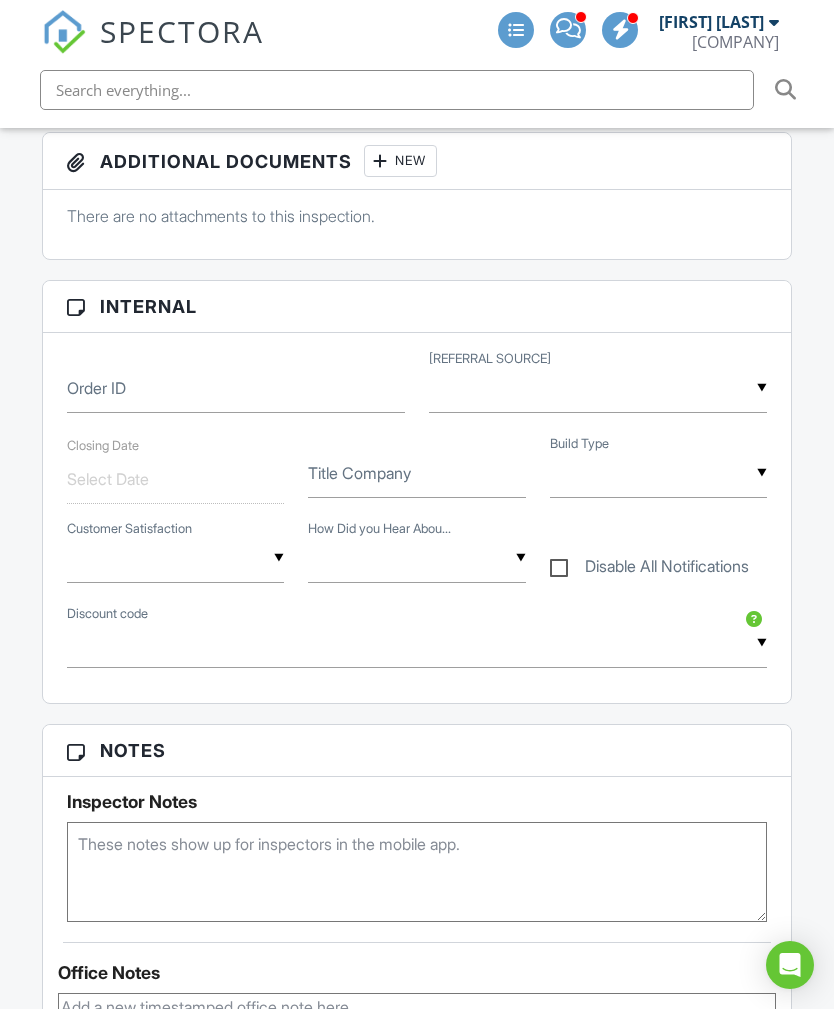 click at bounding box center (598, 388) 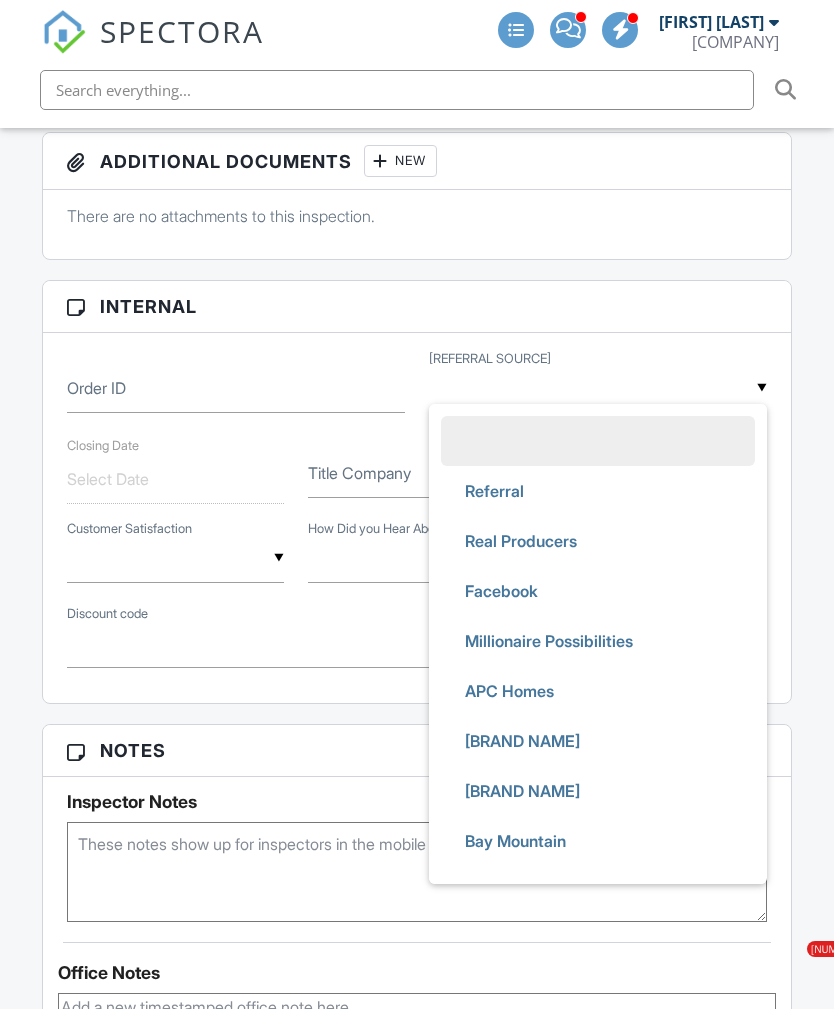 scroll, scrollTop: 889, scrollLeft: 0, axis: vertical 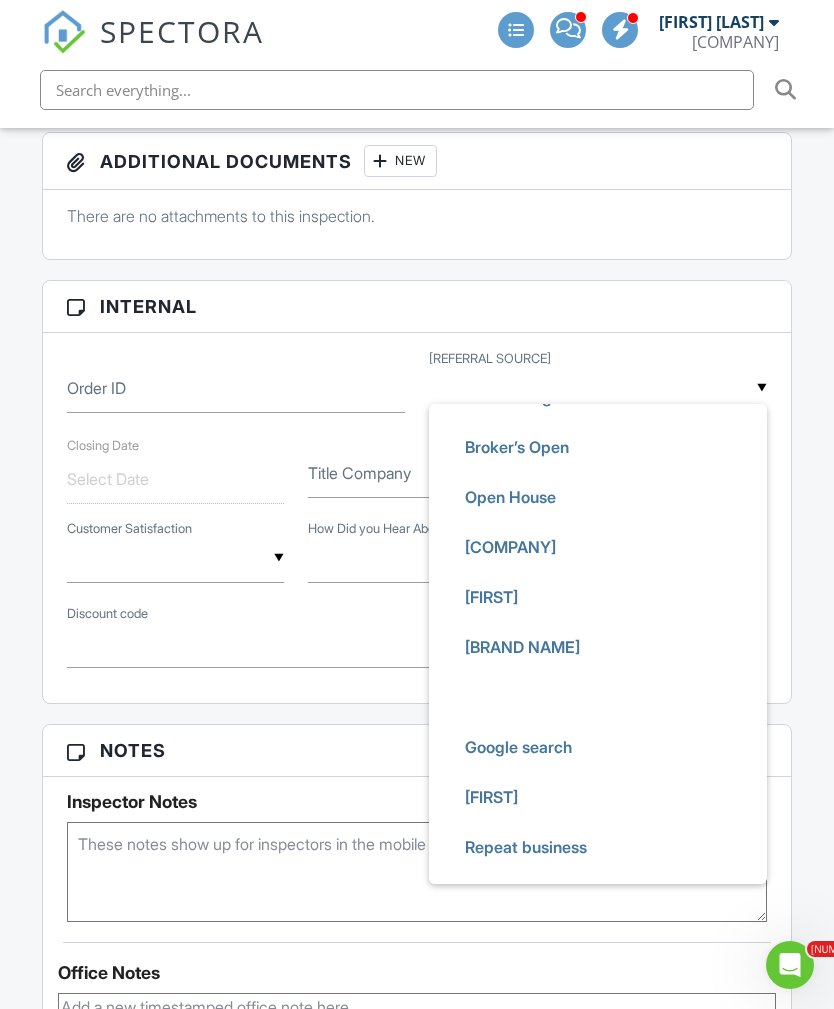 click on "NAHREP" at bounding box center (598, 647) 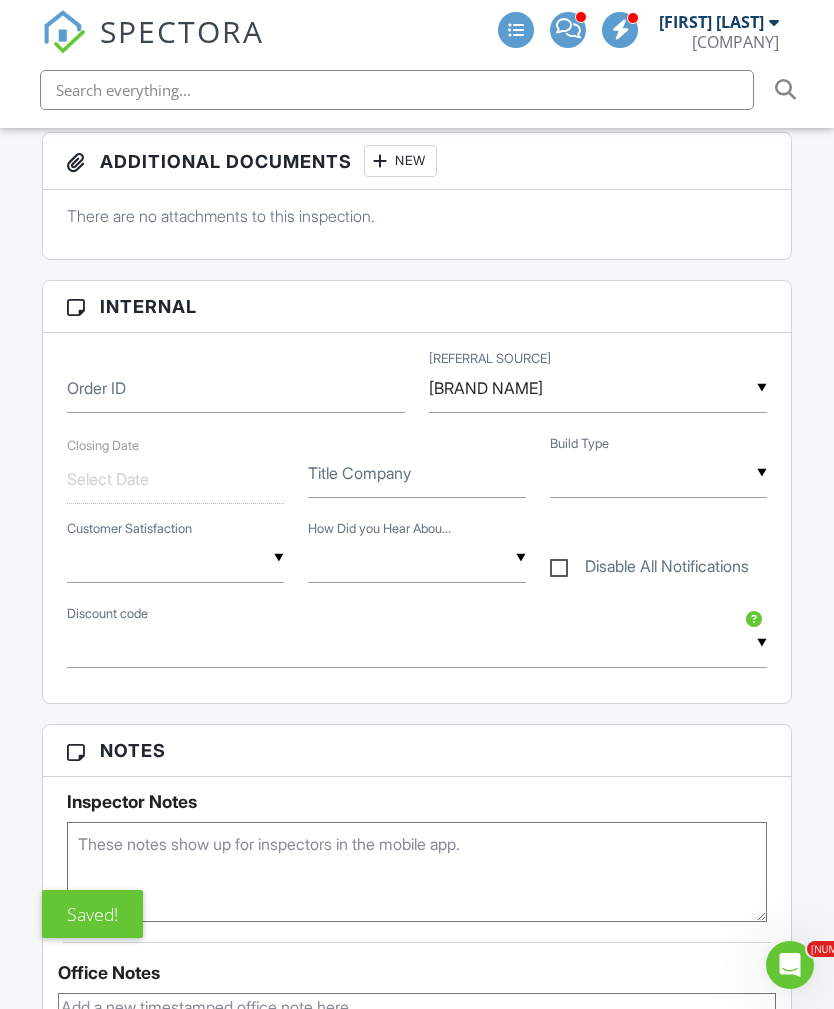 click at bounding box center (659, 473) 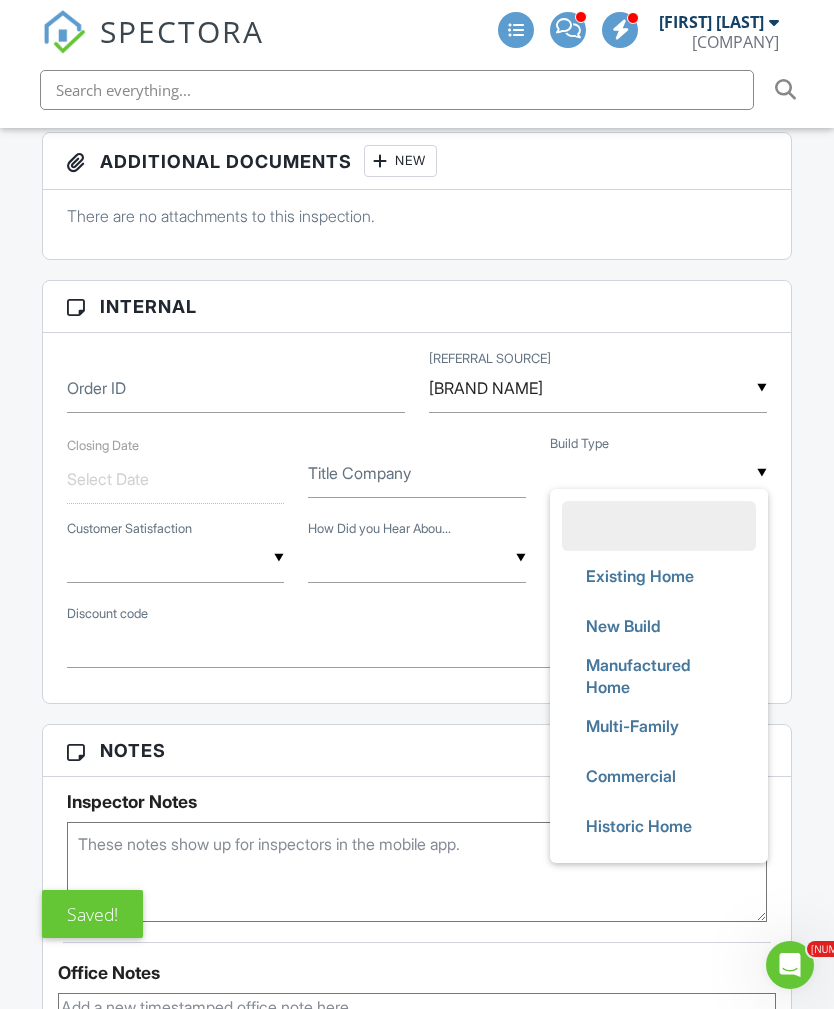 click on "Existing Home" at bounding box center (640, 576) 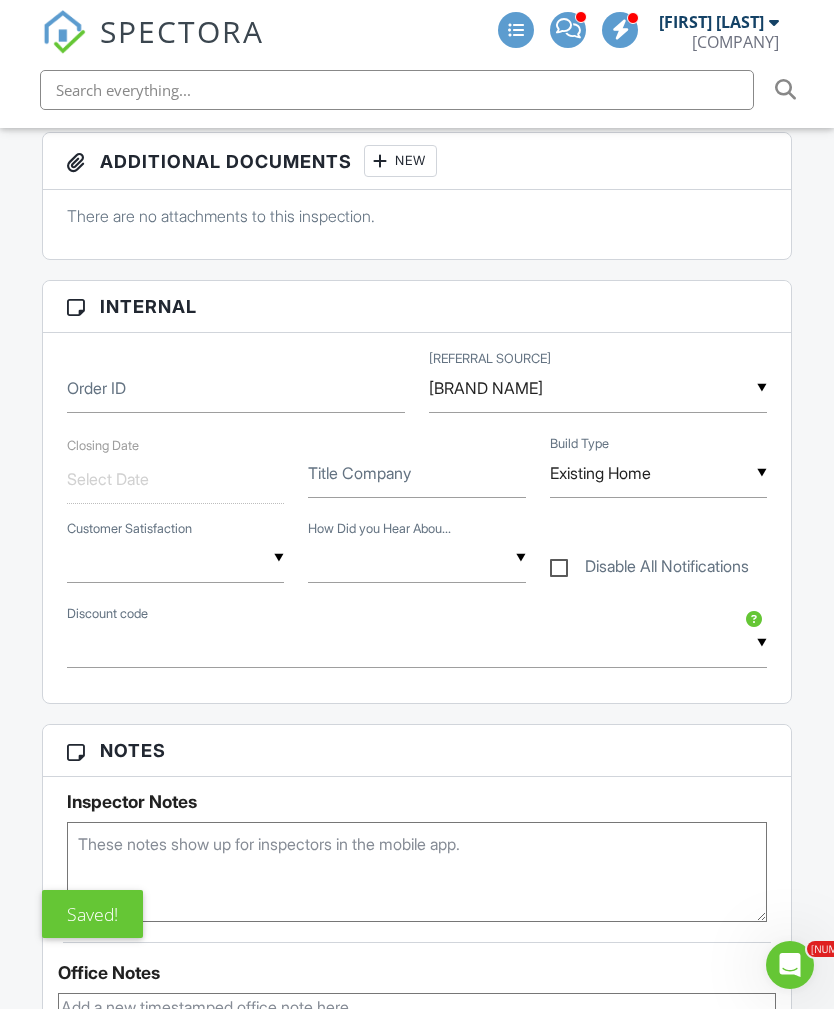 click at bounding box center (417, 558) 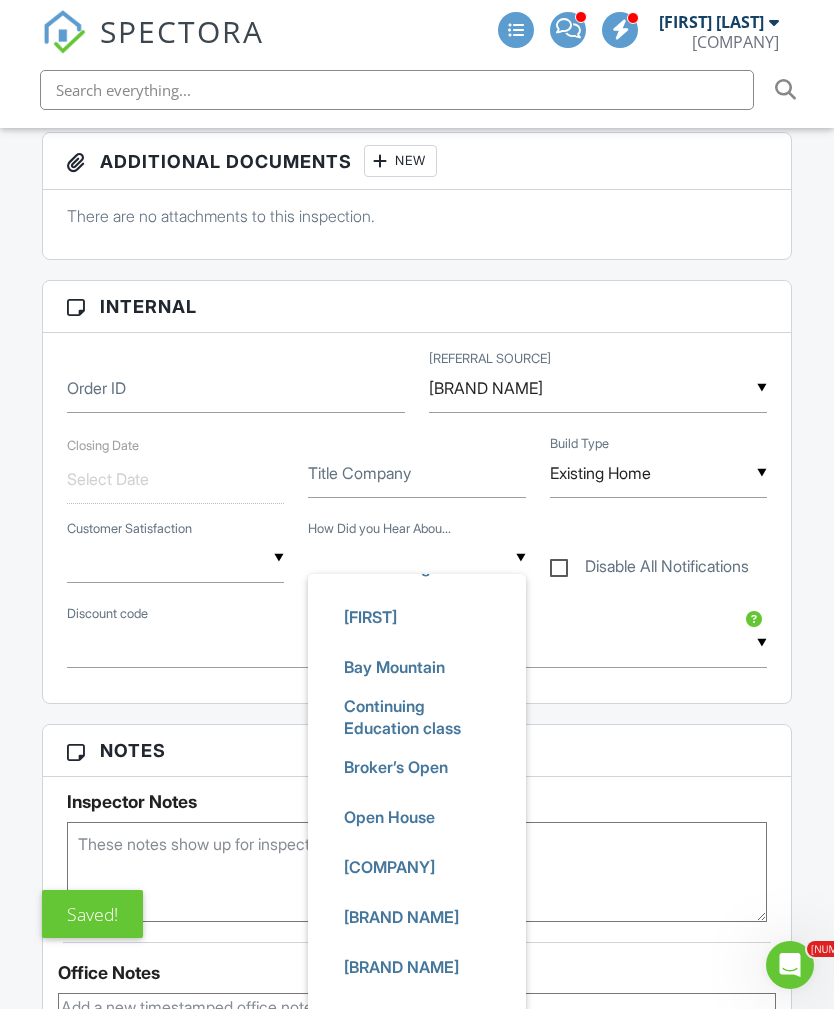 scroll, scrollTop: 494, scrollLeft: 0, axis: vertical 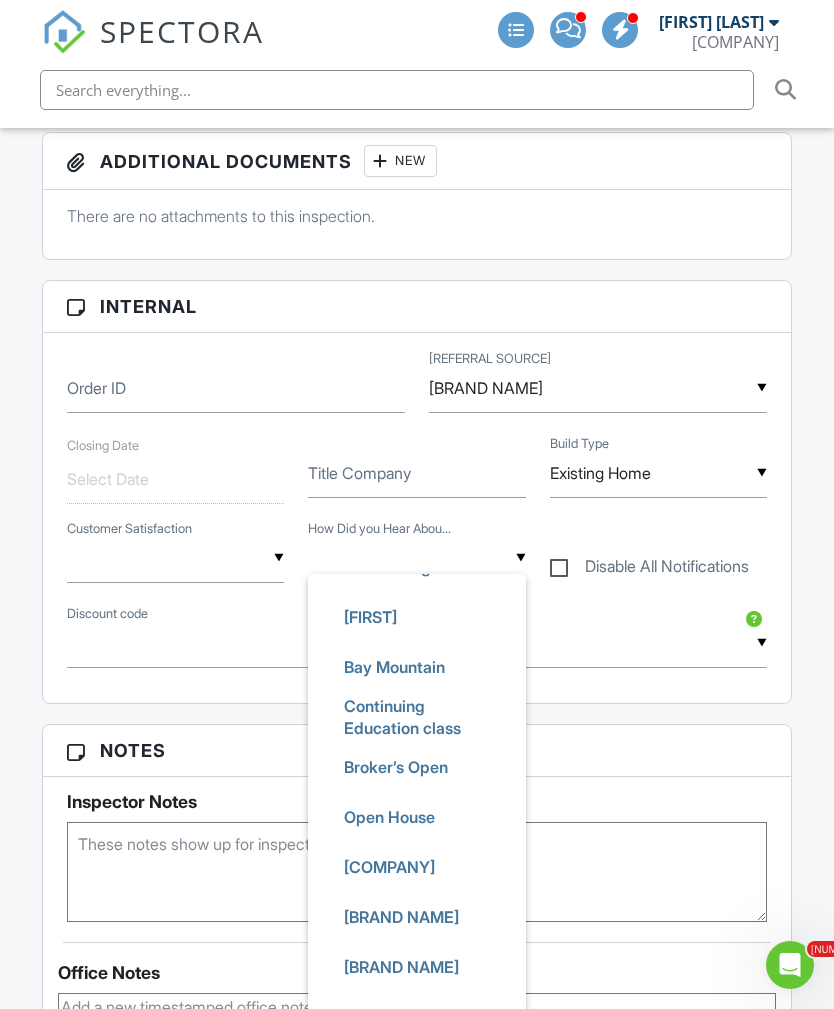 click on "NAHREP" at bounding box center (417, 917) 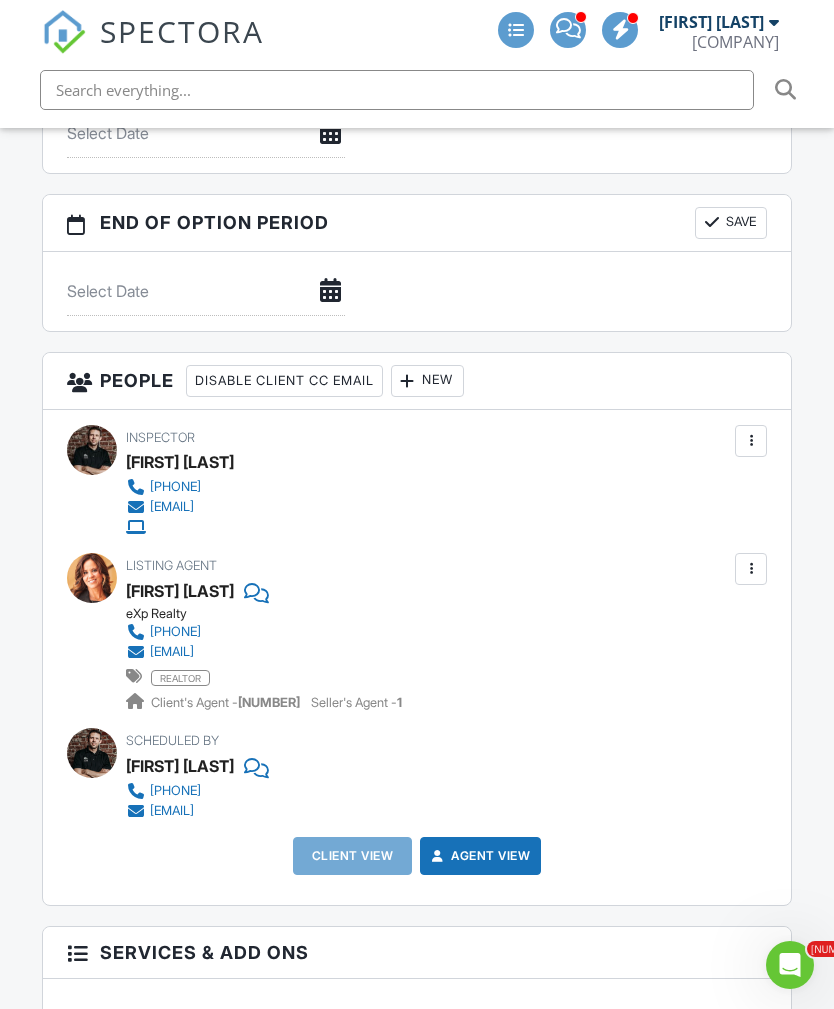scroll, scrollTop: 2161, scrollLeft: 0, axis: vertical 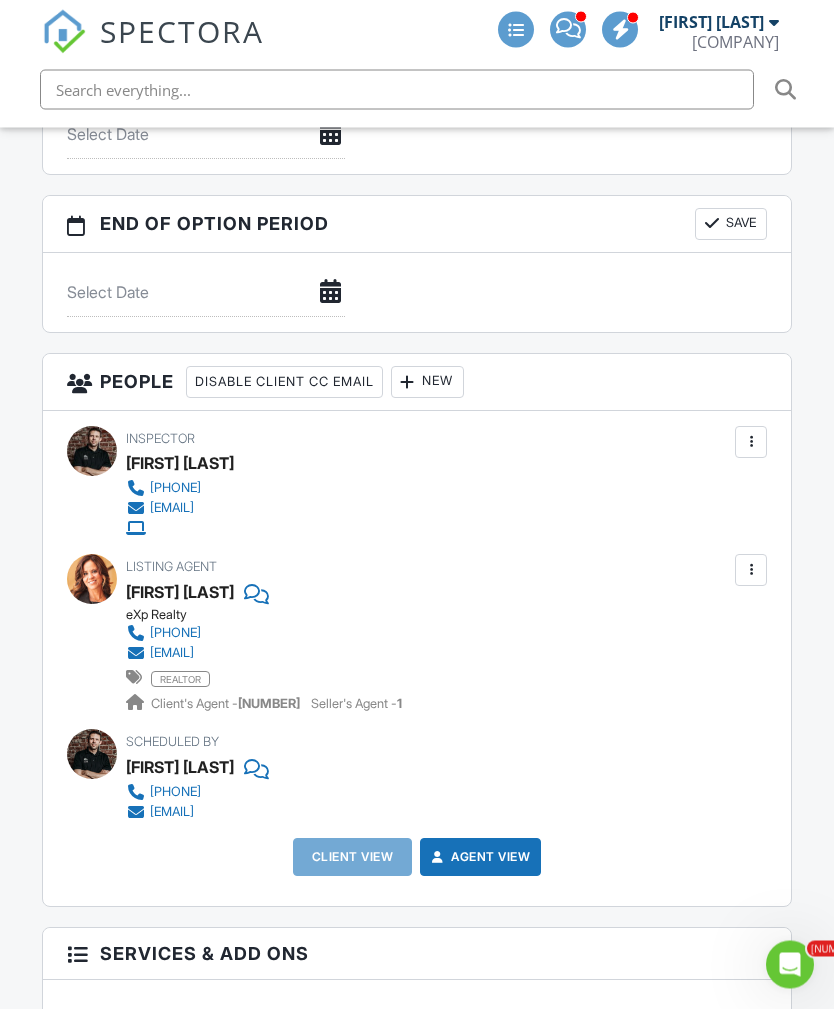 click on "New" at bounding box center (427, 383) 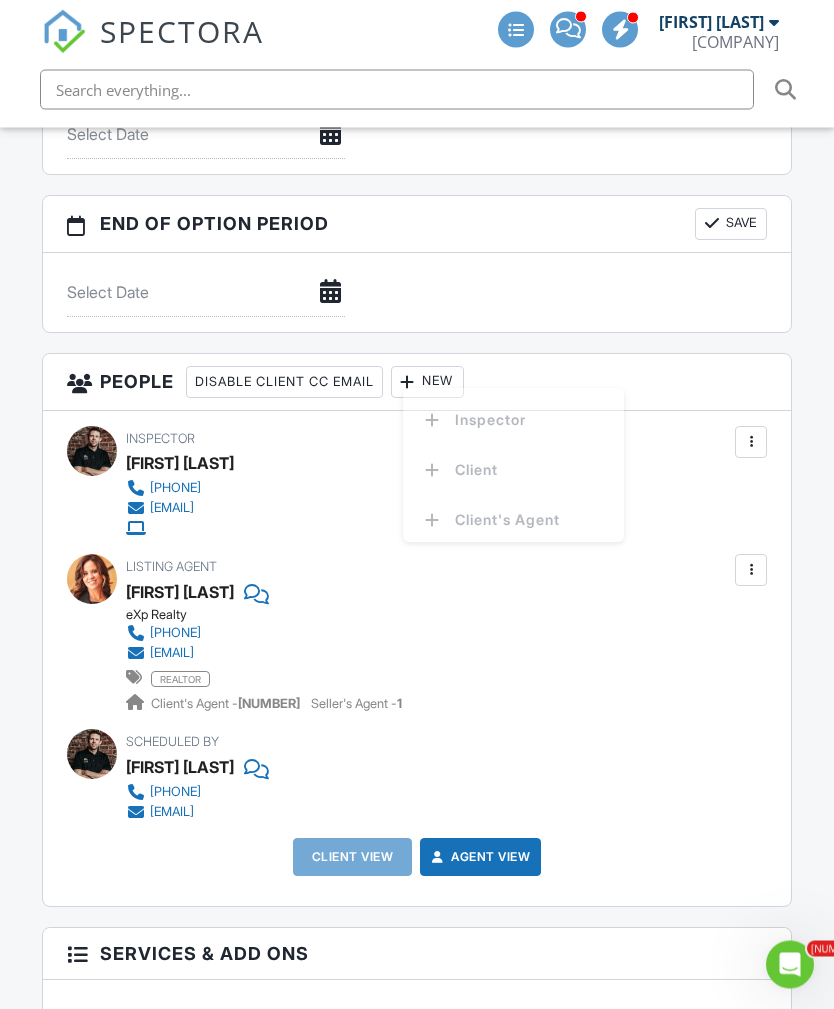 scroll, scrollTop: 2162, scrollLeft: 0, axis: vertical 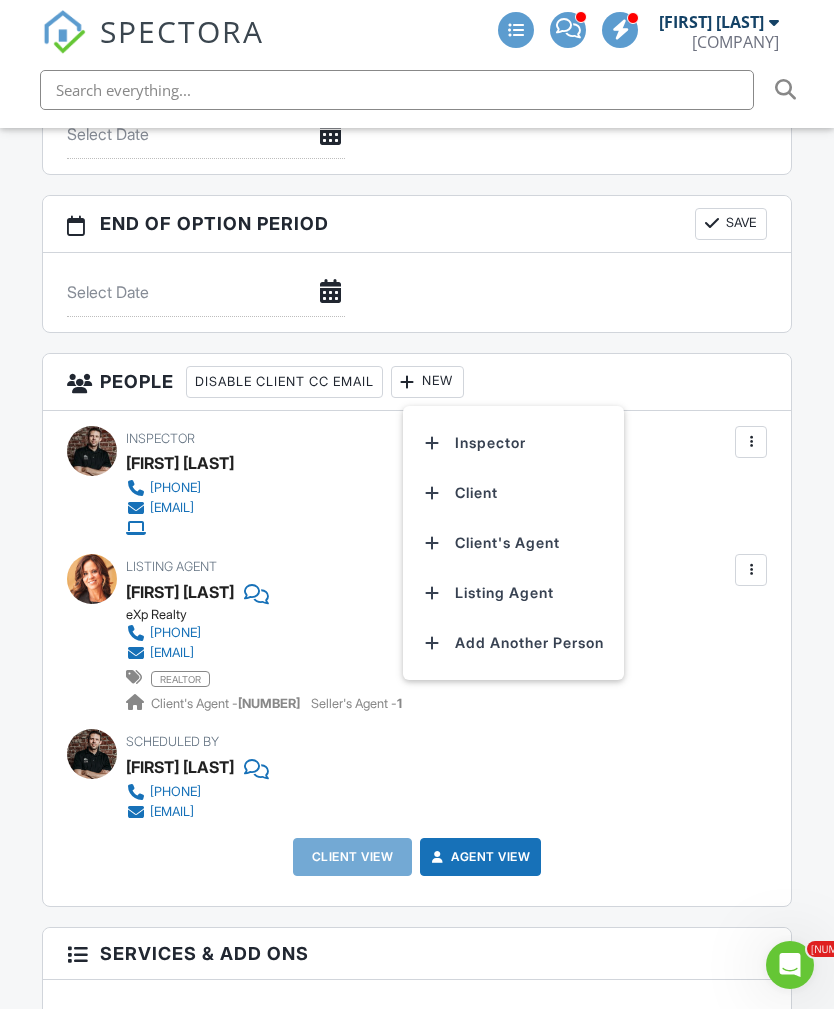 click on "Client's Agent" at bounding box center [513, 543] 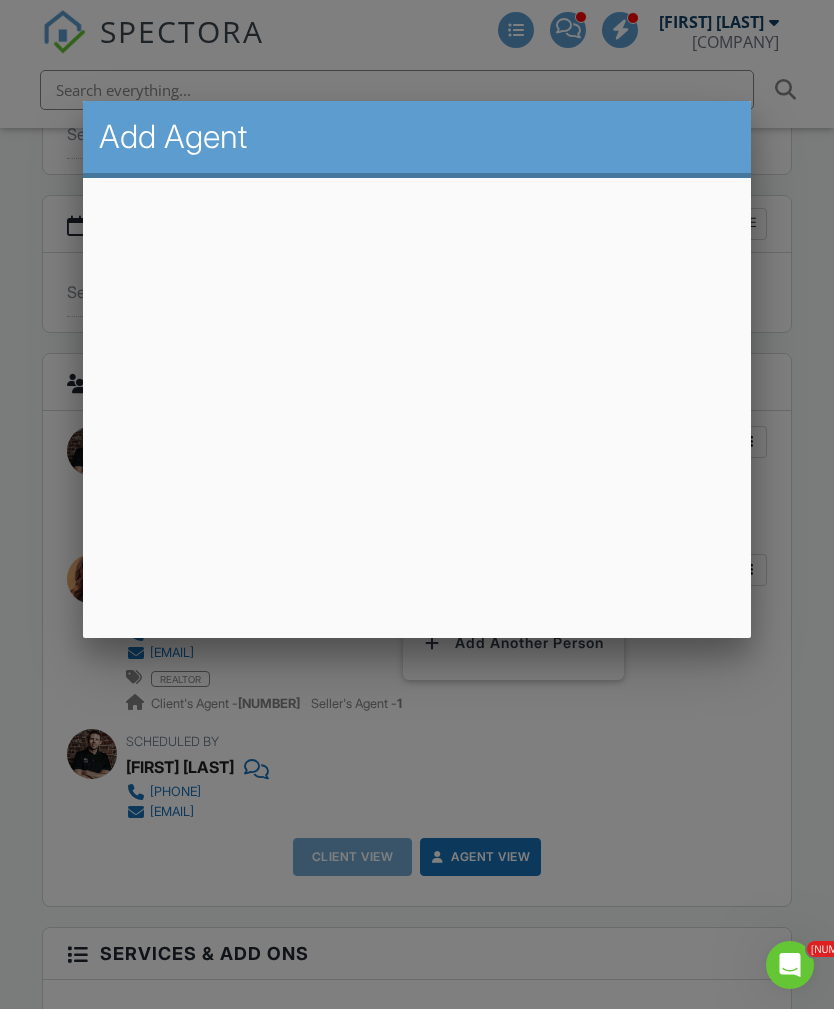 scroll, scrollTop: 2161, scrollLeft: 0, axis: vertical 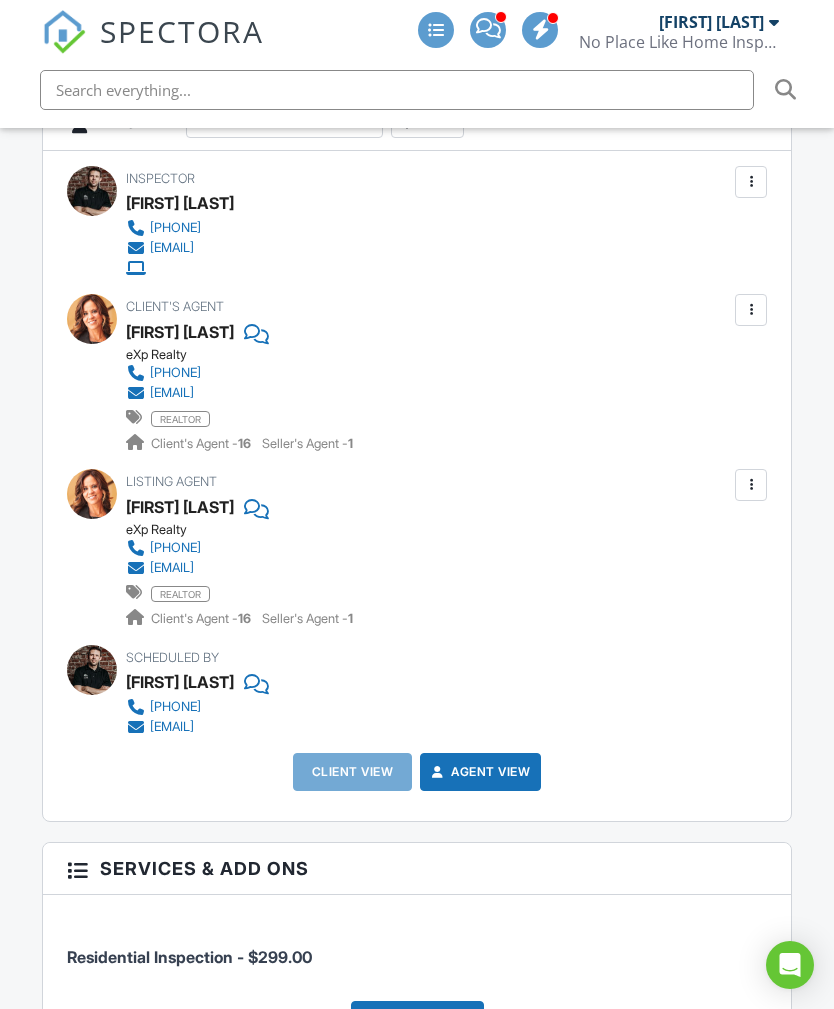 click at bounding box center [751, 485] 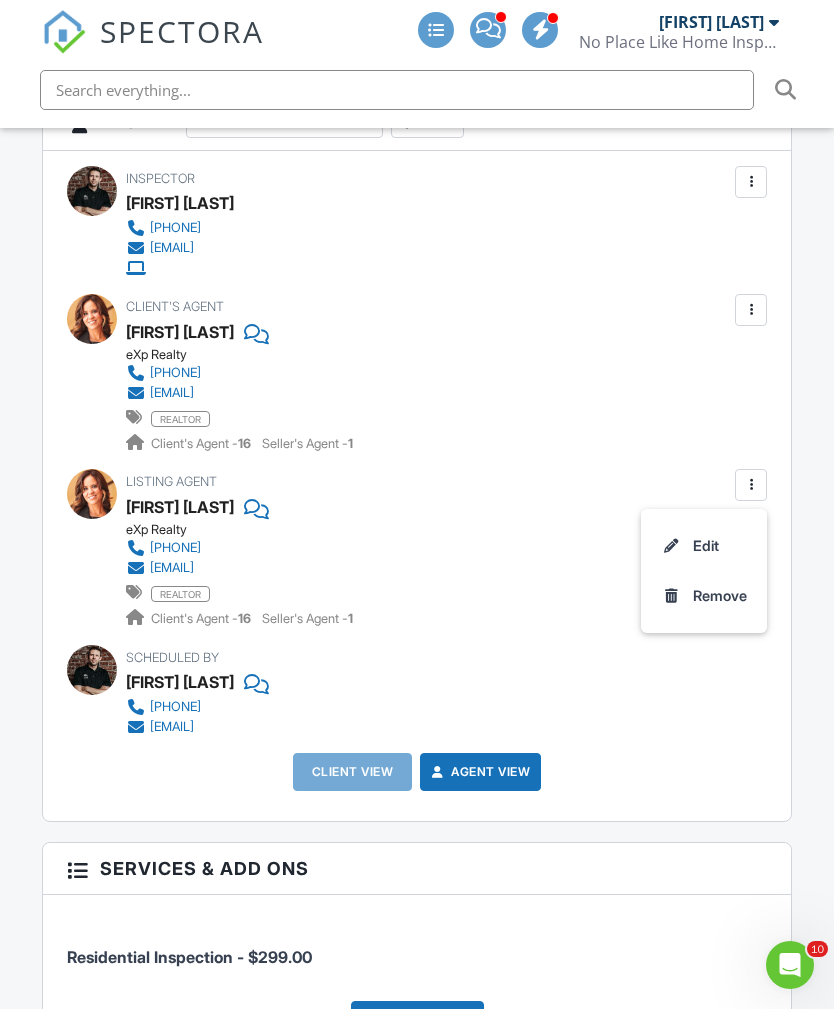 scroll, scrollTop: 0, scrollLeft: 0, axis: both 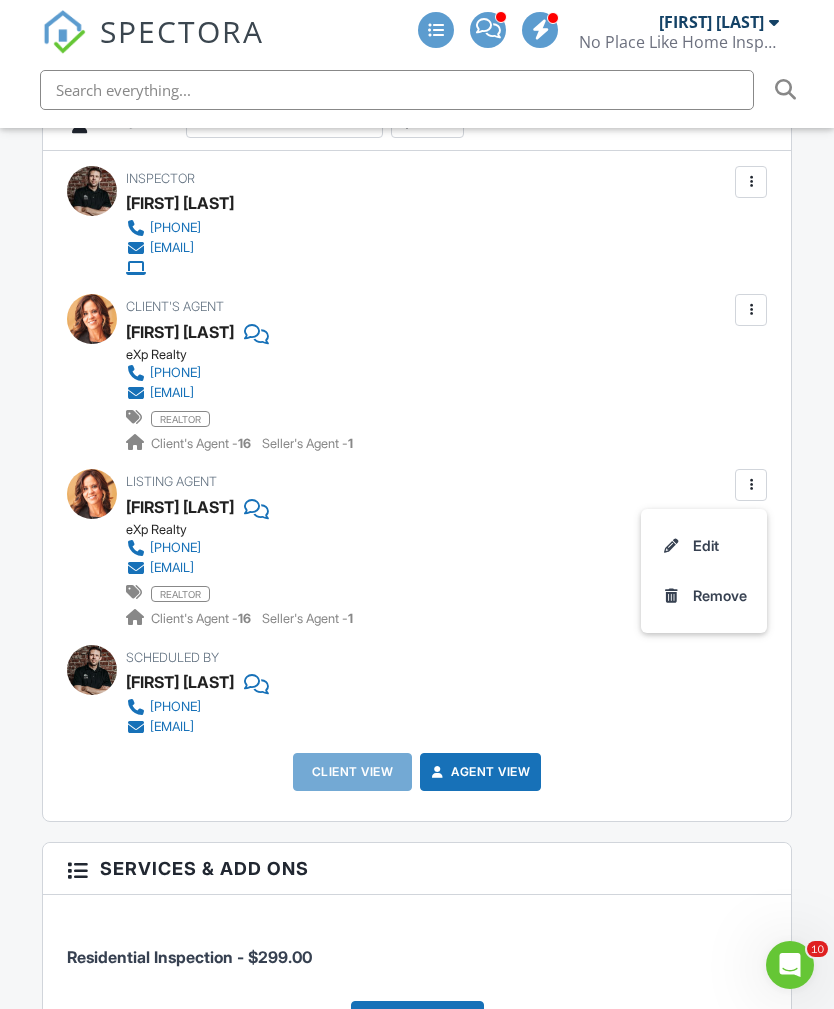 click on "Remove" at bounding box center [704, 596] 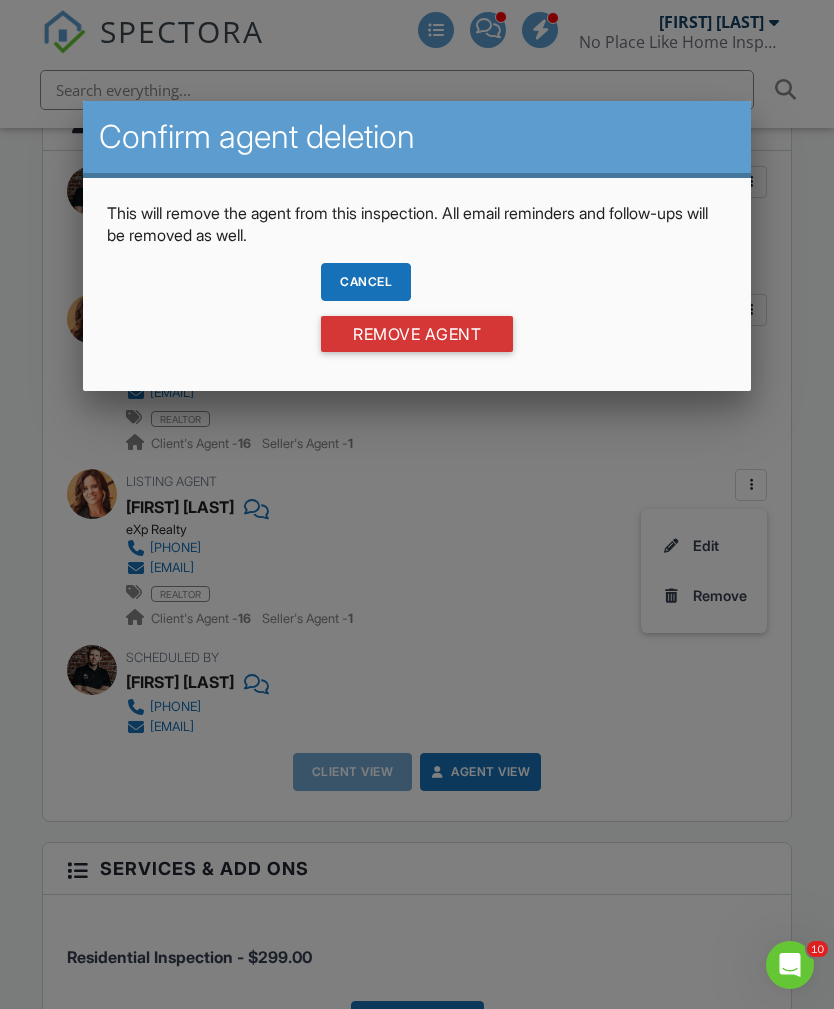 click on "Remove Agent" at bounding box center [417, 334] 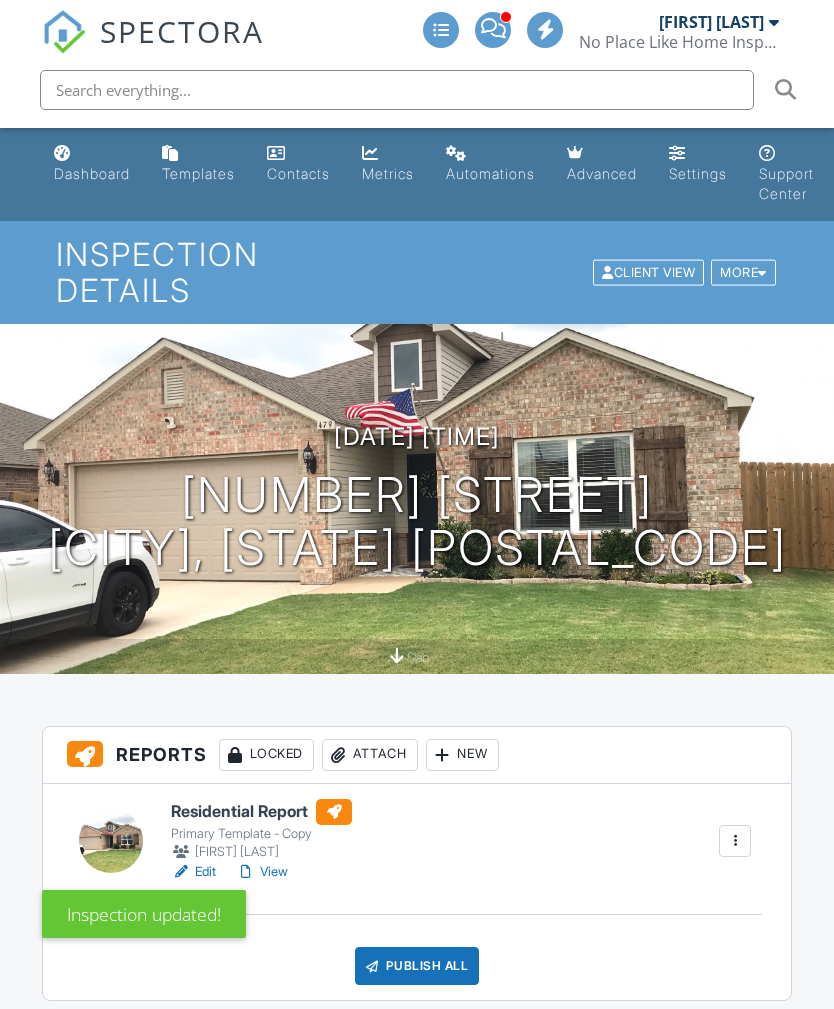 scroll, scrollTop: 1273, scrollLeft: 0, axis: vertical 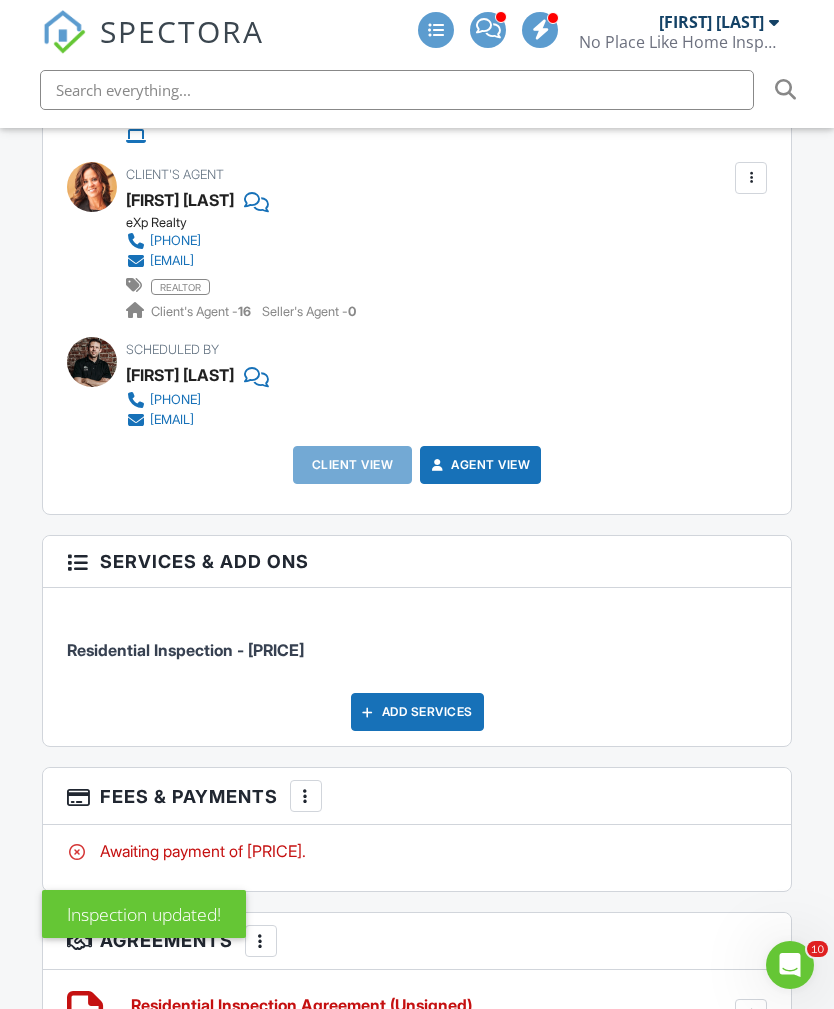 click on "Add Services" at bounding box center [417, 712] 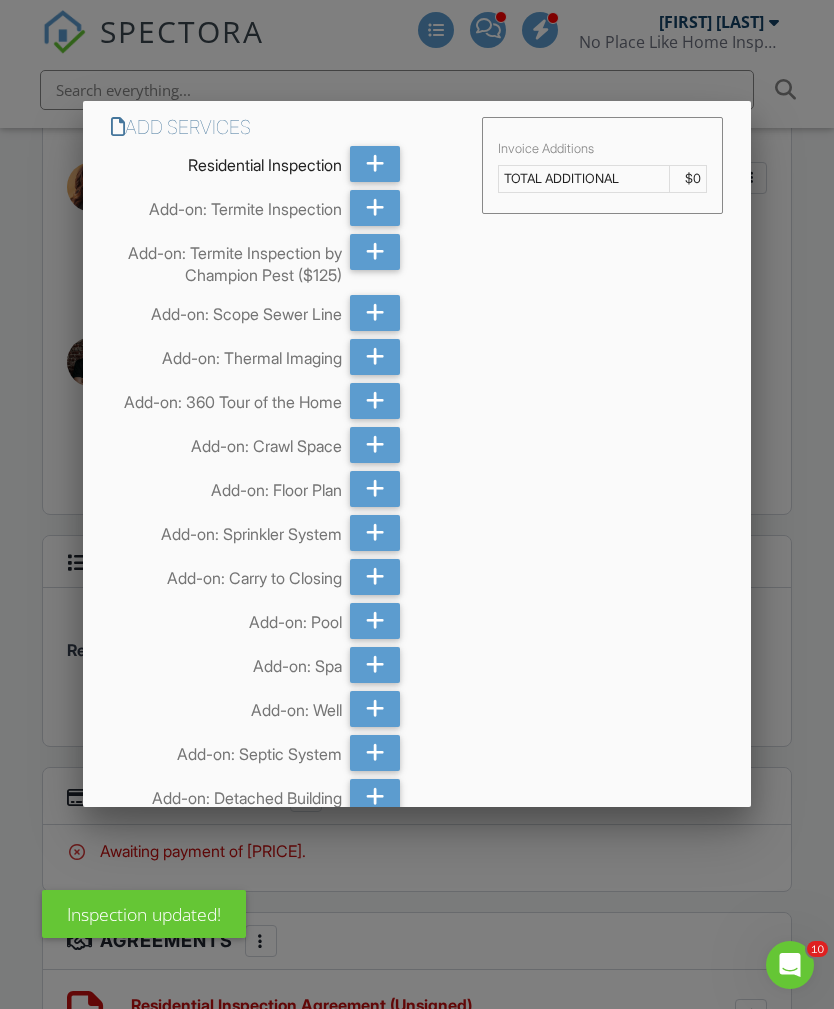 click at bounding box center (375, 208) 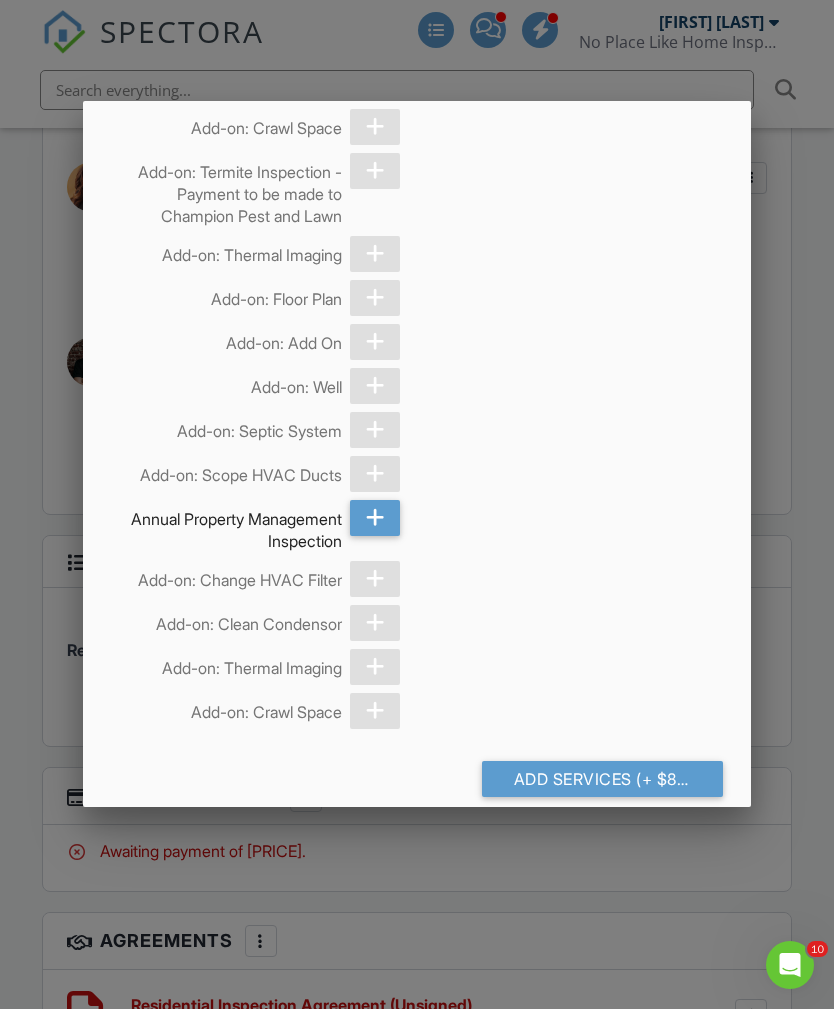 scroll, scrollTop: 3653, scrollLeft: 0, axis: vertical 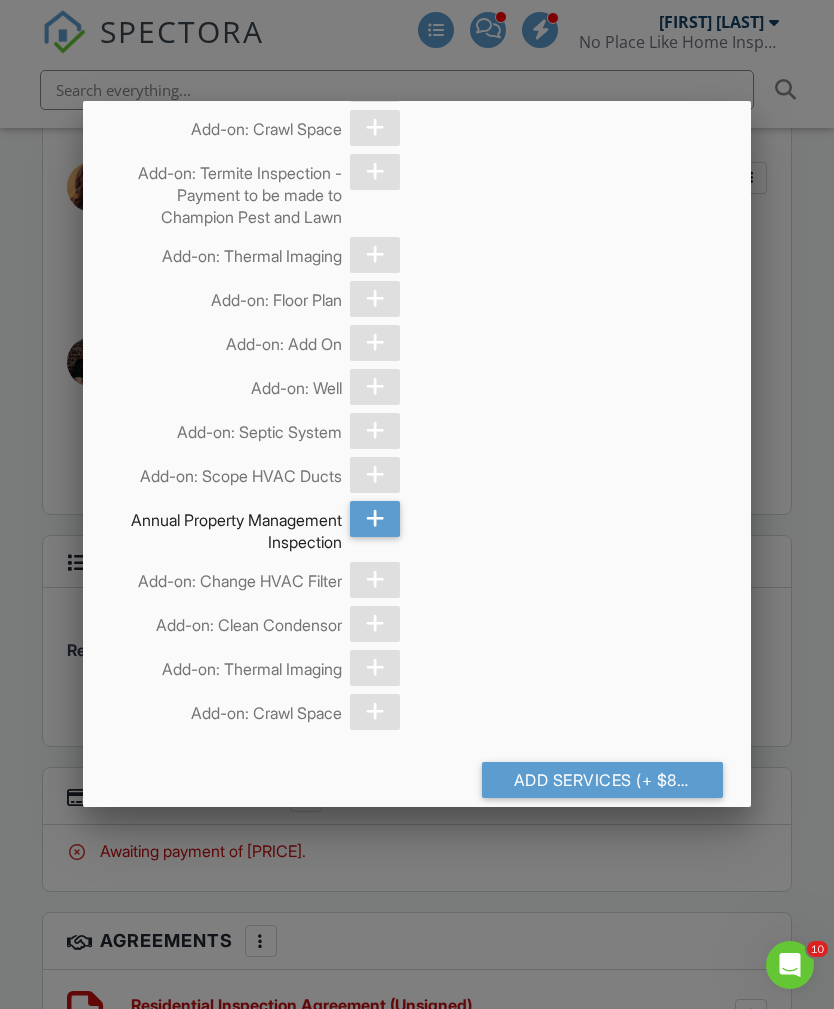 click on "Add Services
(+ $85.0)" at bounding box center [602, 780] 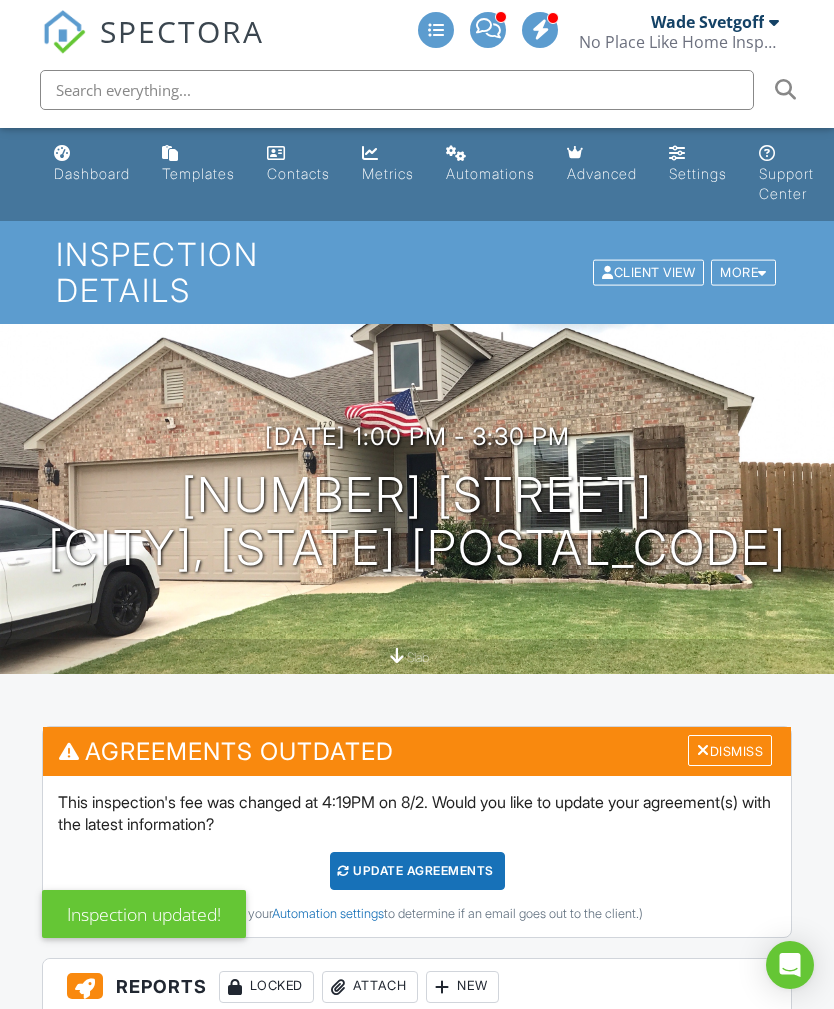 scroll, scrollTop: 2477, scrollLeft: 0, axis: vertical 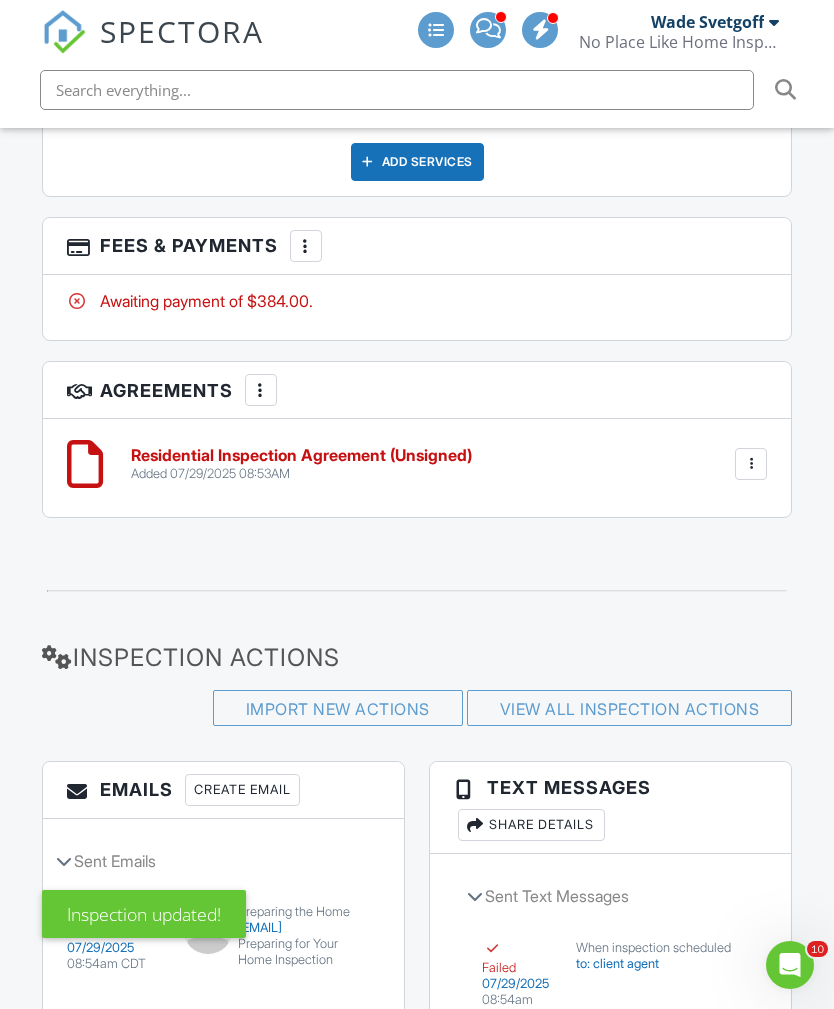 click at bounding box center [306, 246] 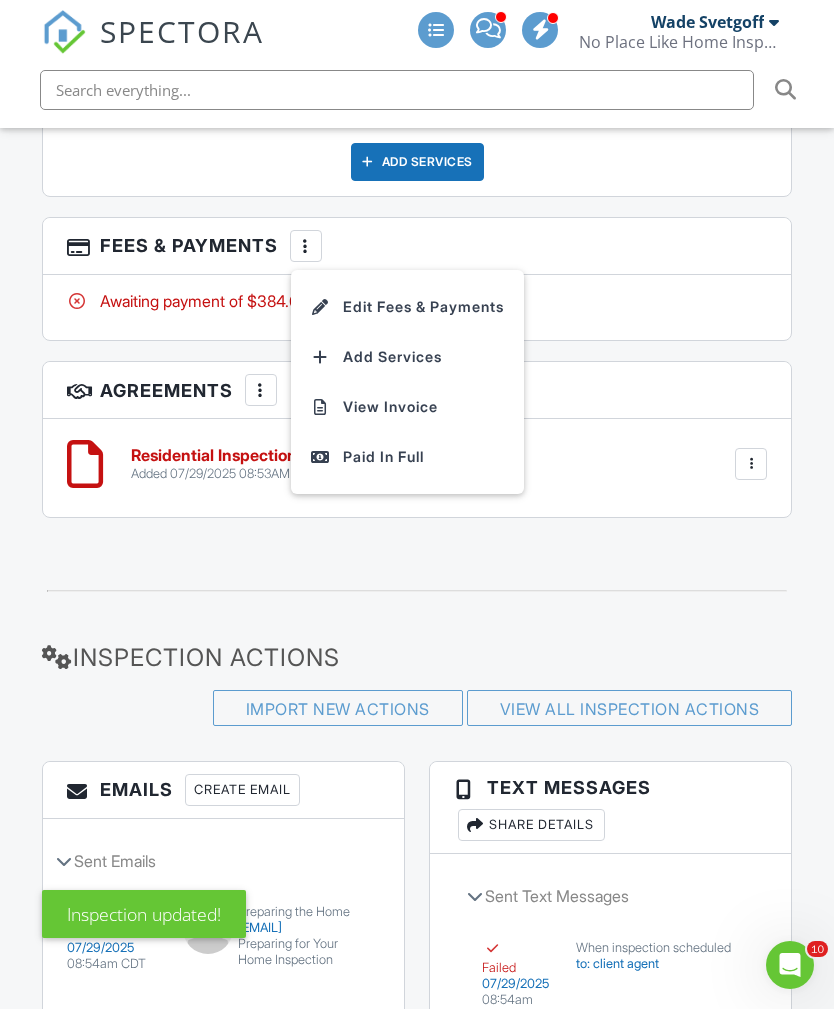 click on "Paid In Full" at bounding box center (407, 457) 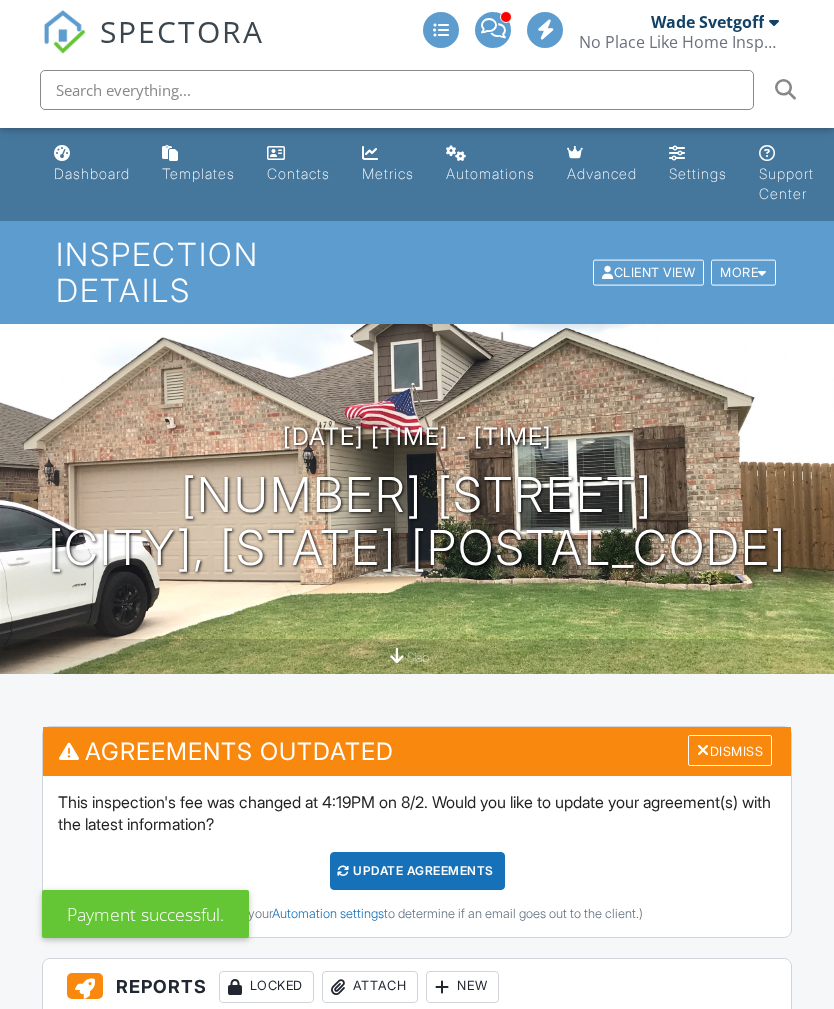scroll, scrollTop: 1591, scrollLeft: 0, axis: vertical 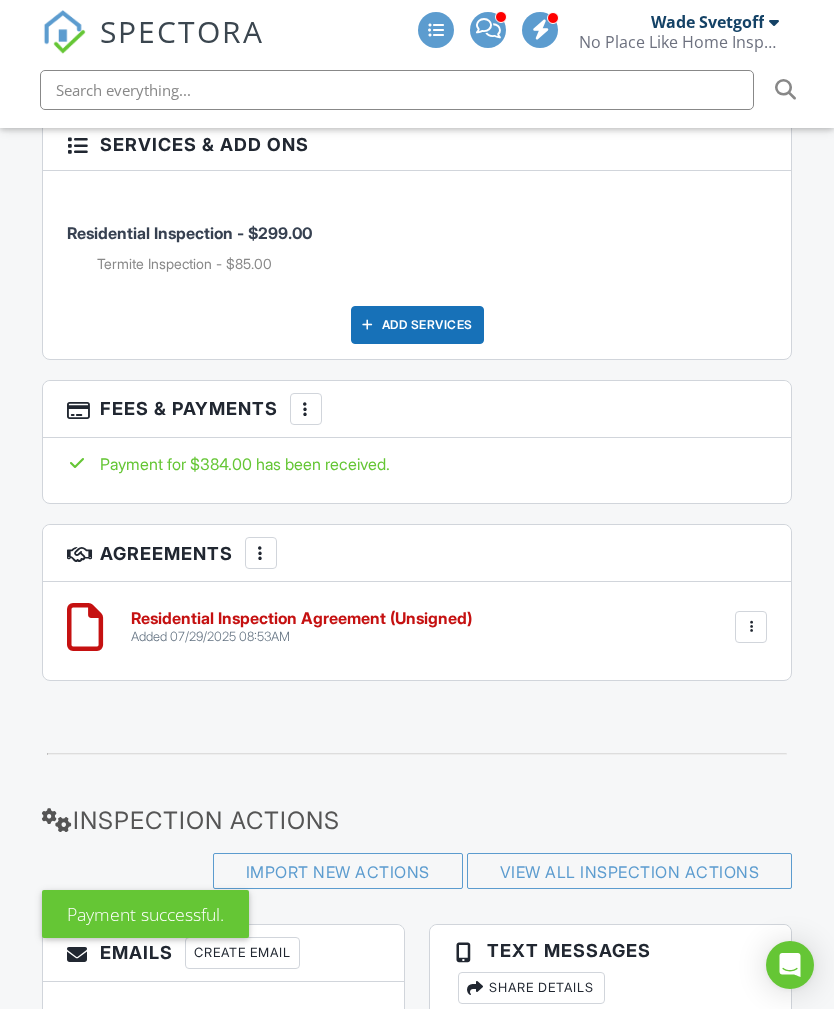 click on "More" at bounding box center (306, 409) 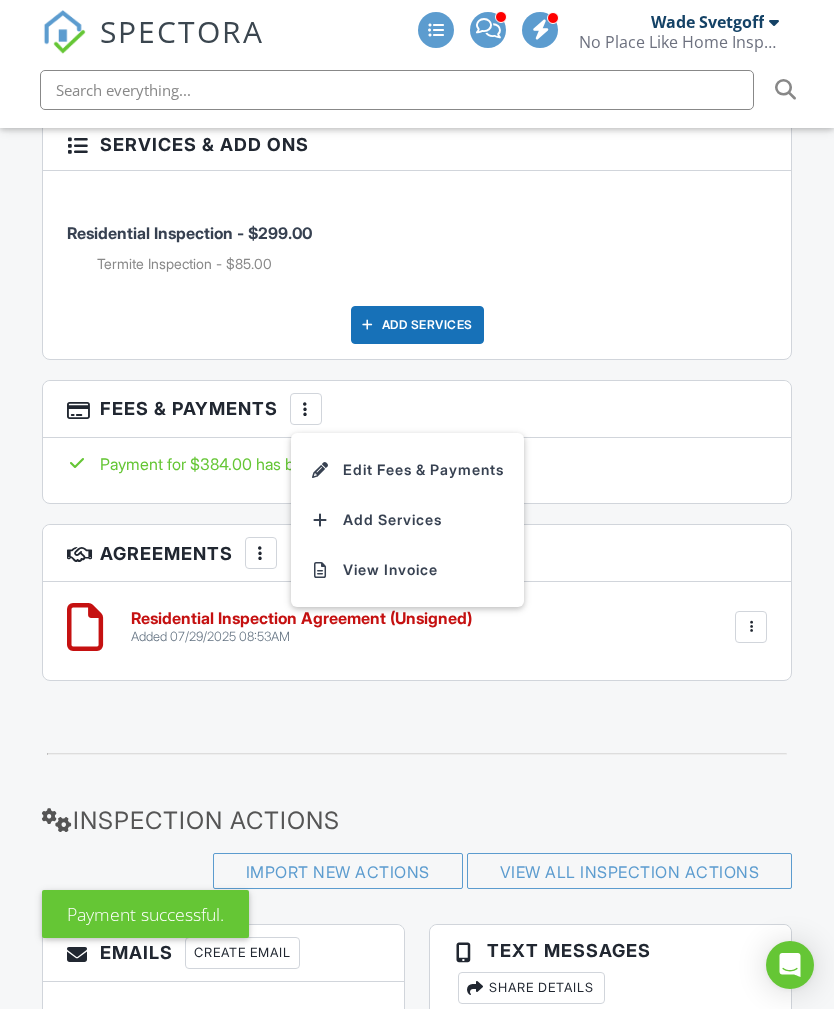 click on "Edit Fees & Payments" at bounding box center (407, 470) 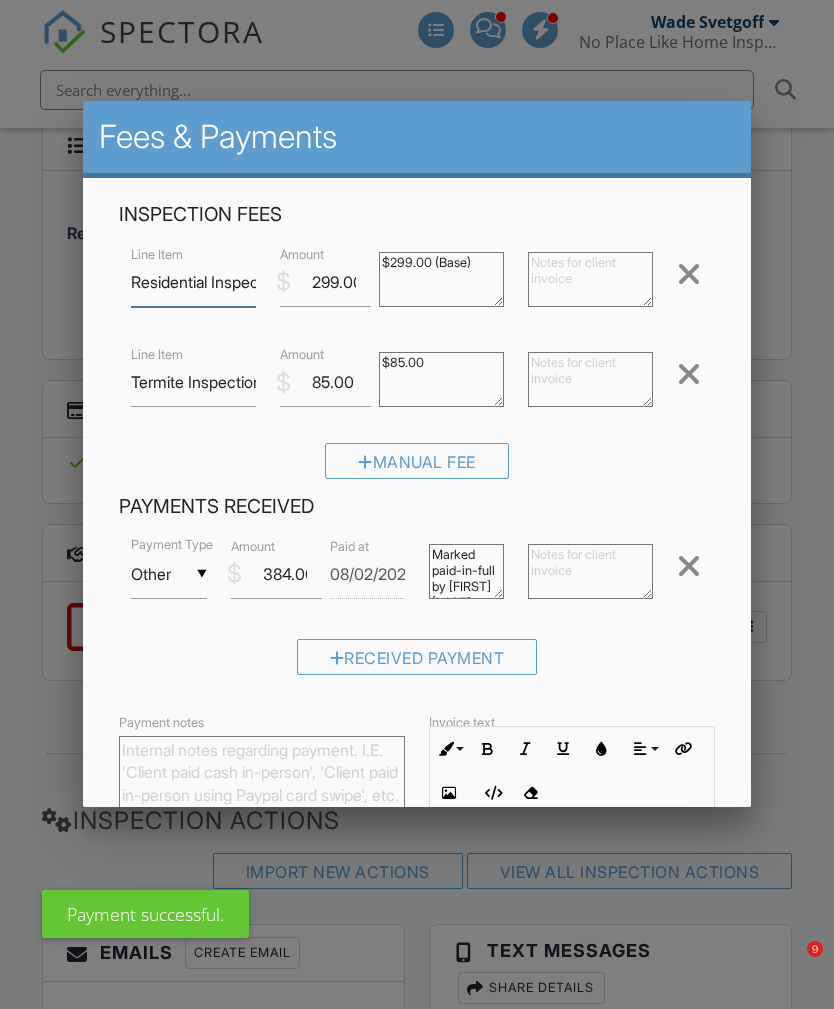 scroll, scrollTop: 51, scrollLeft: 0, axis: vertical 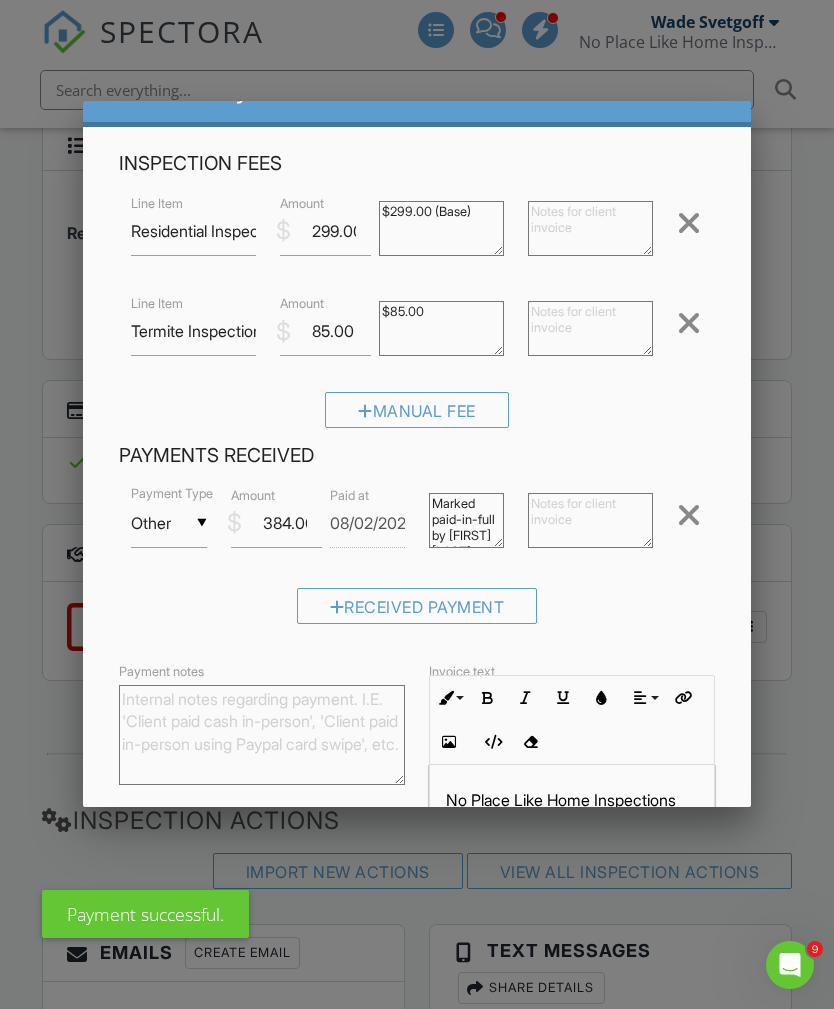 click on "Other" at bounding box center (168, 523) 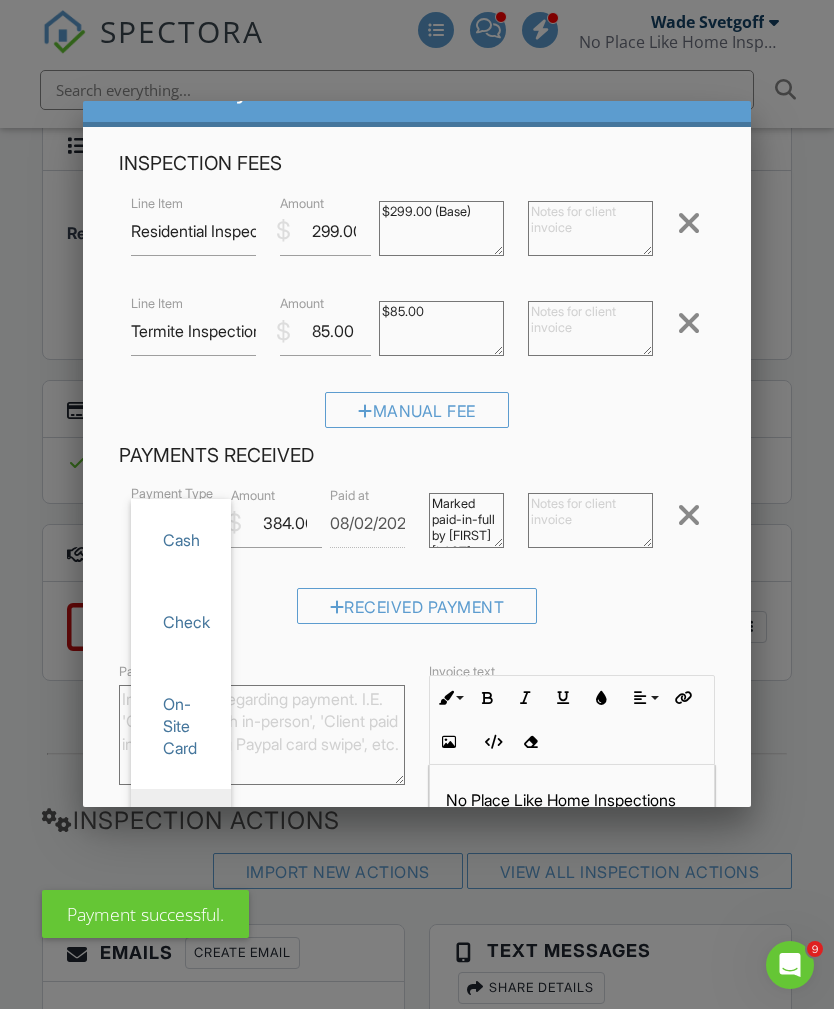 scroll, scrollTop: 0, scrollLeft: 0, axis: both 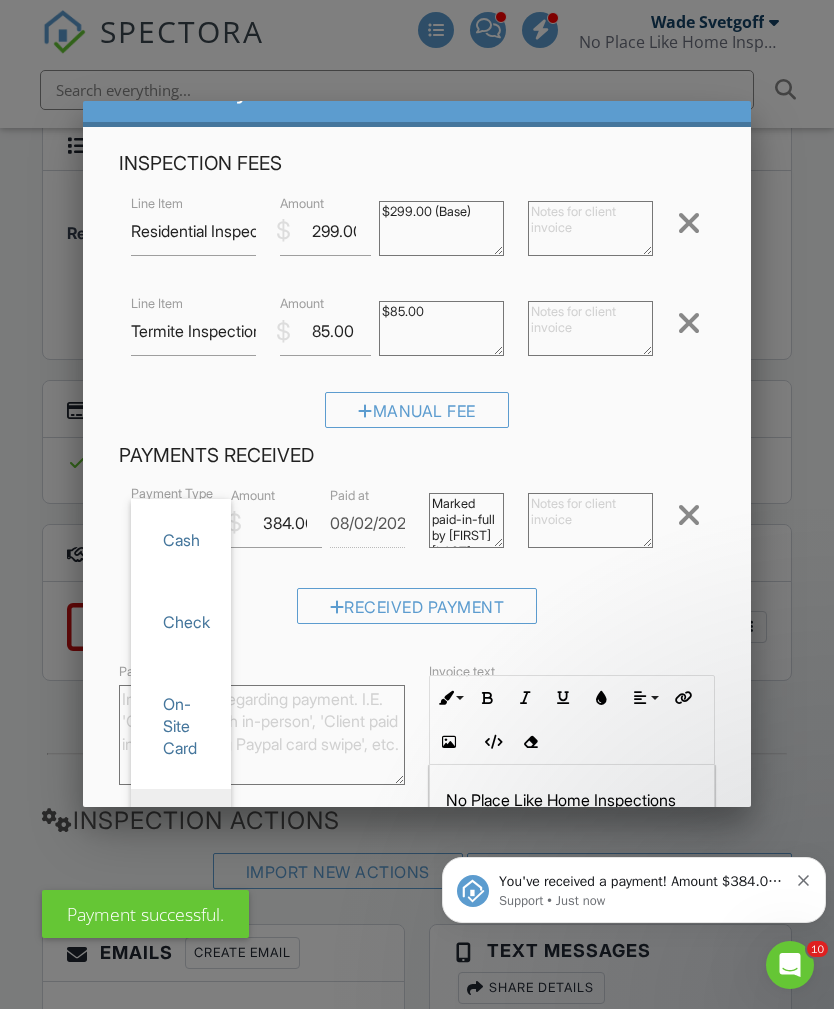 click on "Received Payment" at bounding box center (416, 613) 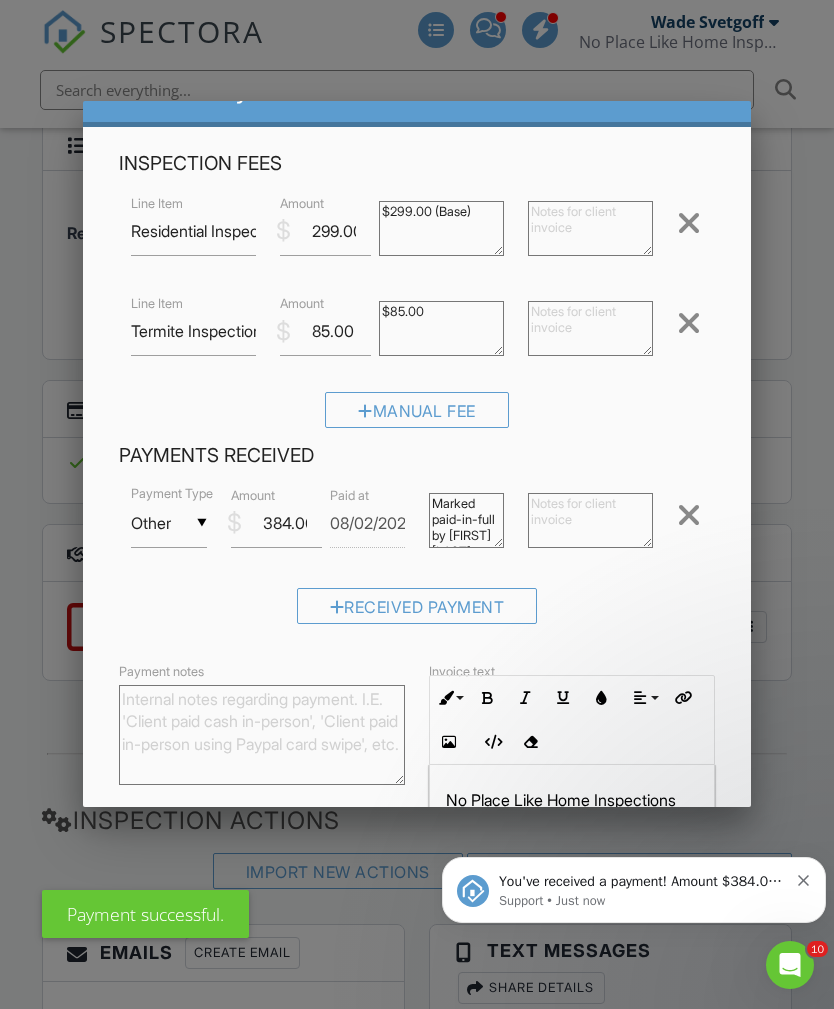 click on "Other" at bounding box center (168, 523) 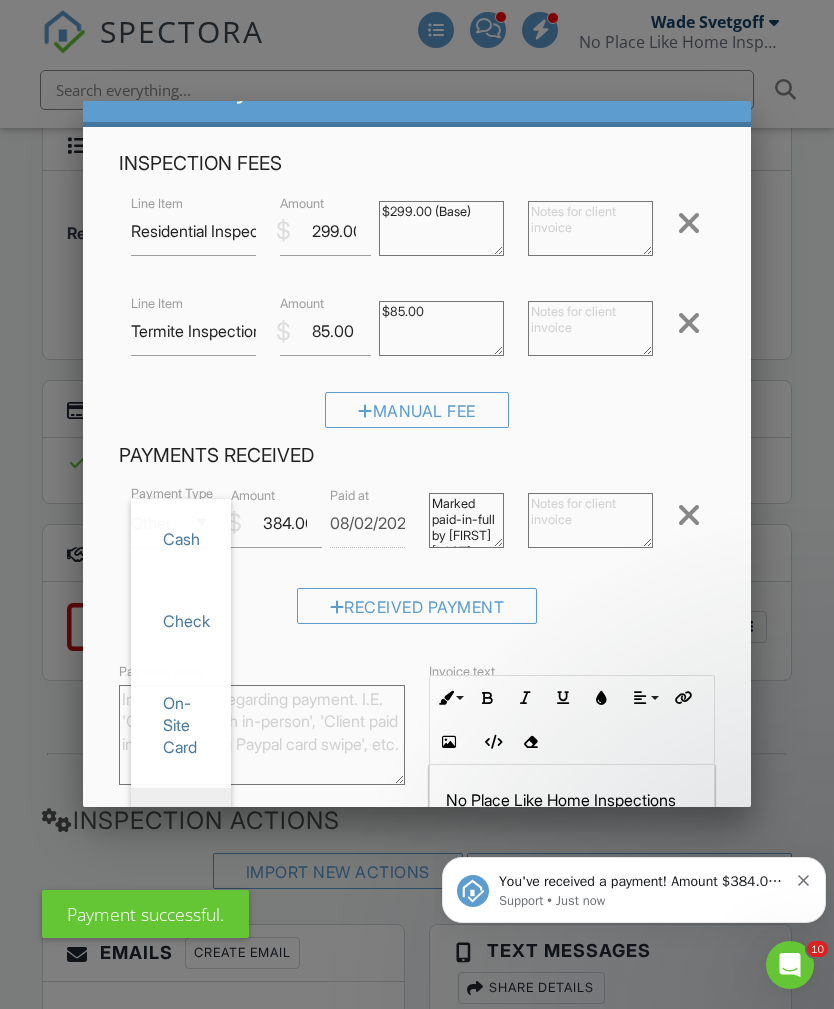 scroll, scrollTop: 0, scrollLeft: 0, axis: both 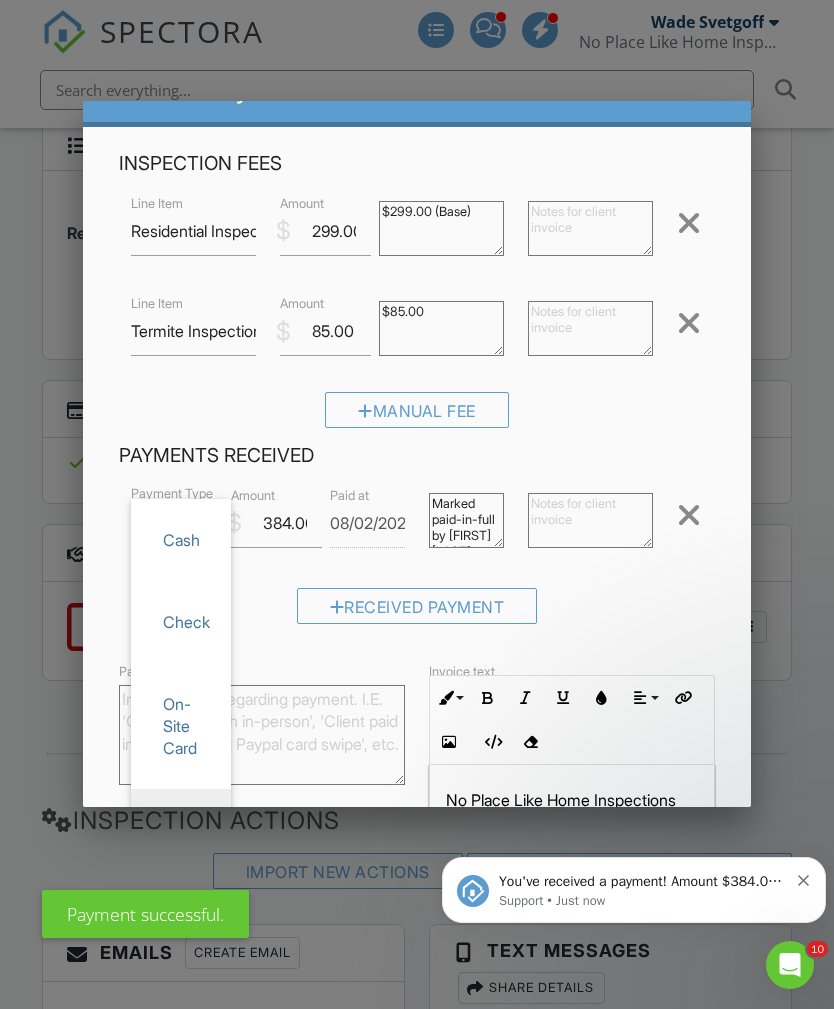 click on "Cash" at bounding box center [181, 540] 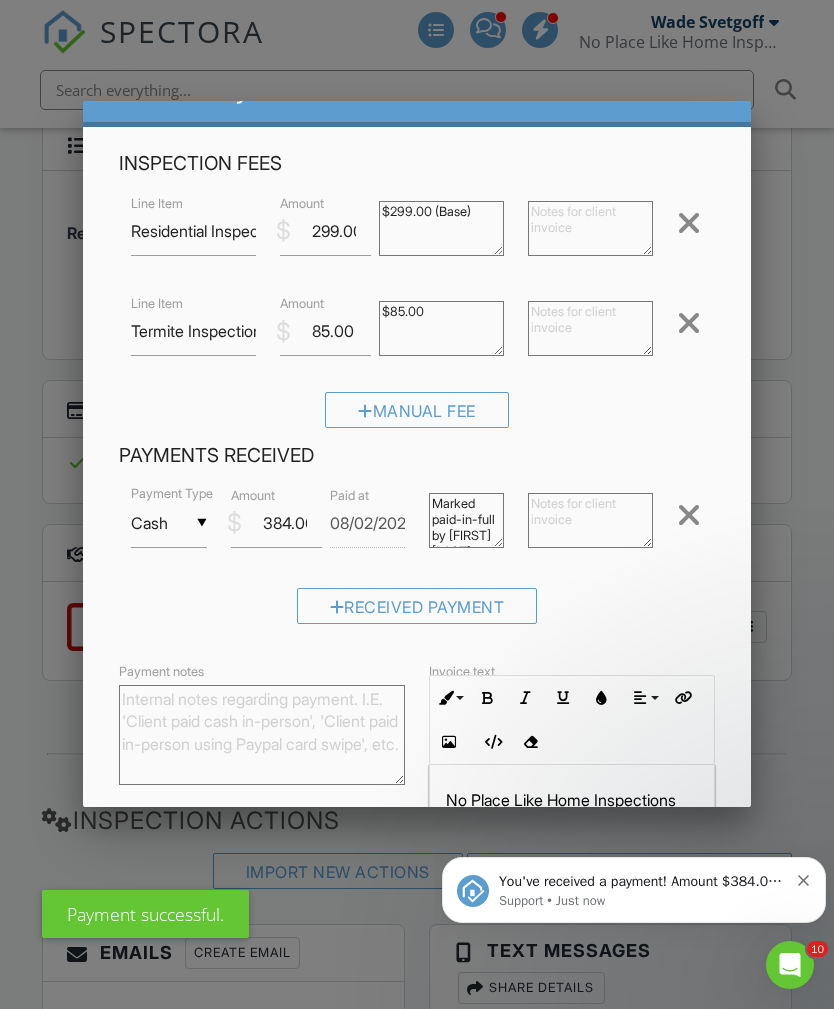 click on "Received Payment" at bounding box center [416, 613] 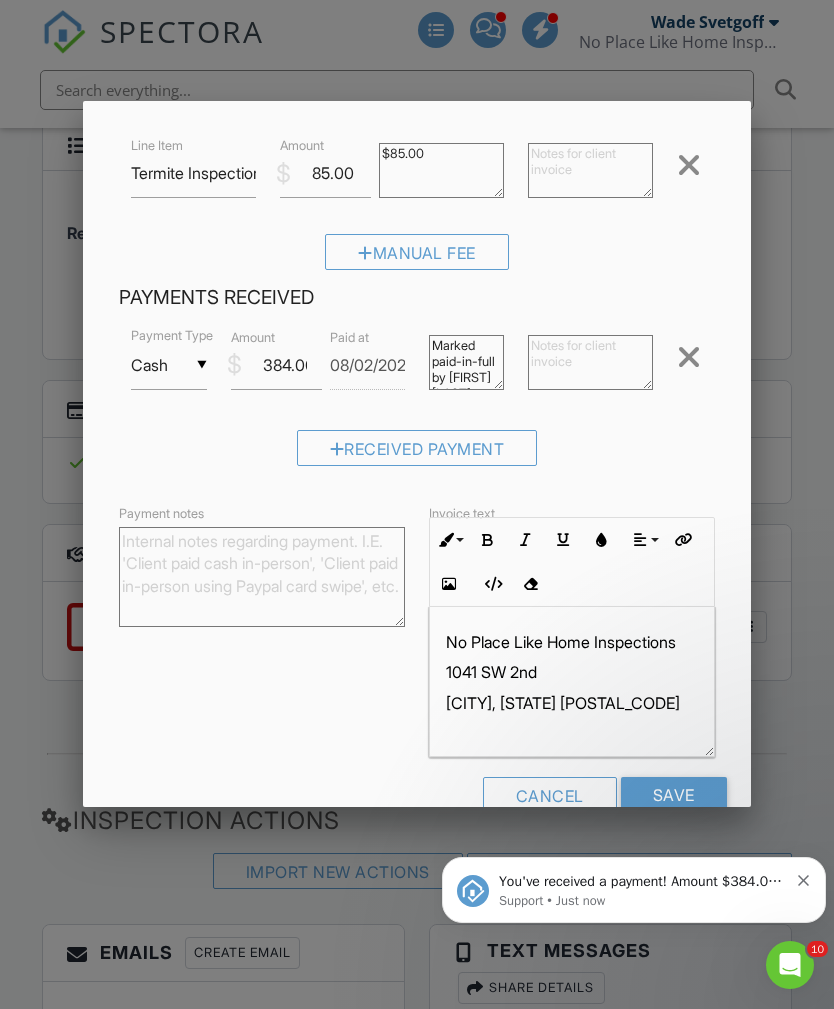 scroll, scrollTop: 207, scrollLeft: 0, axis: vertical 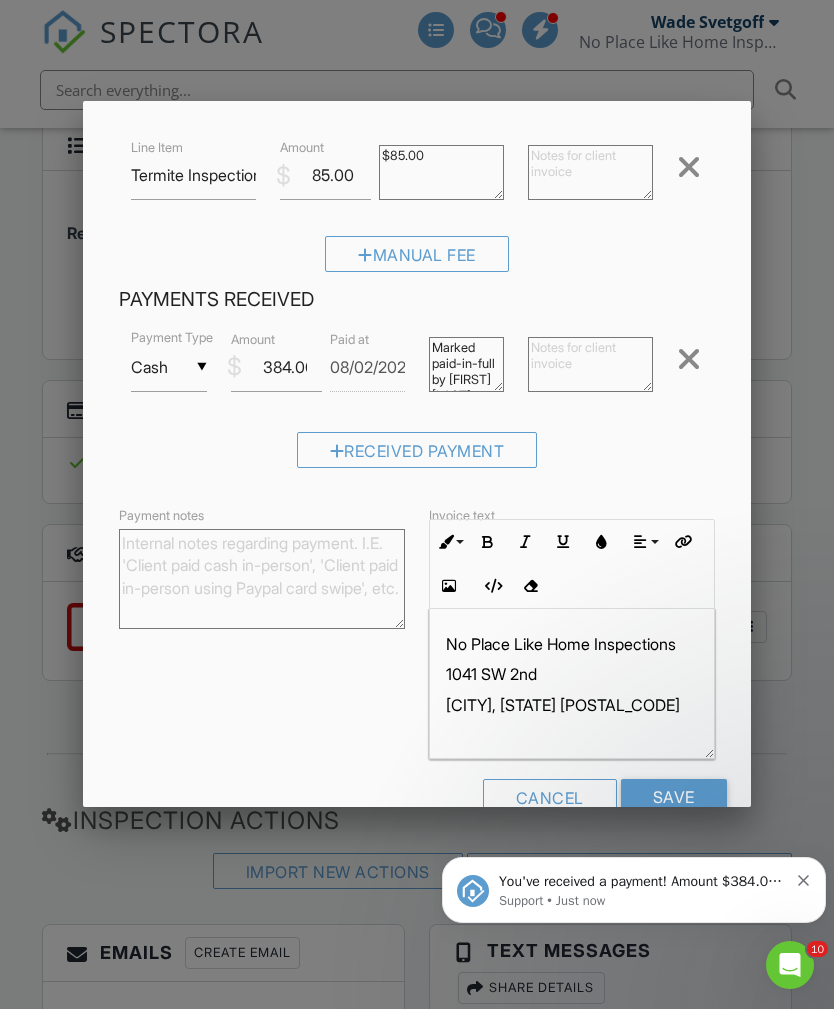 click on "Save" at bounding box center (674, 797) 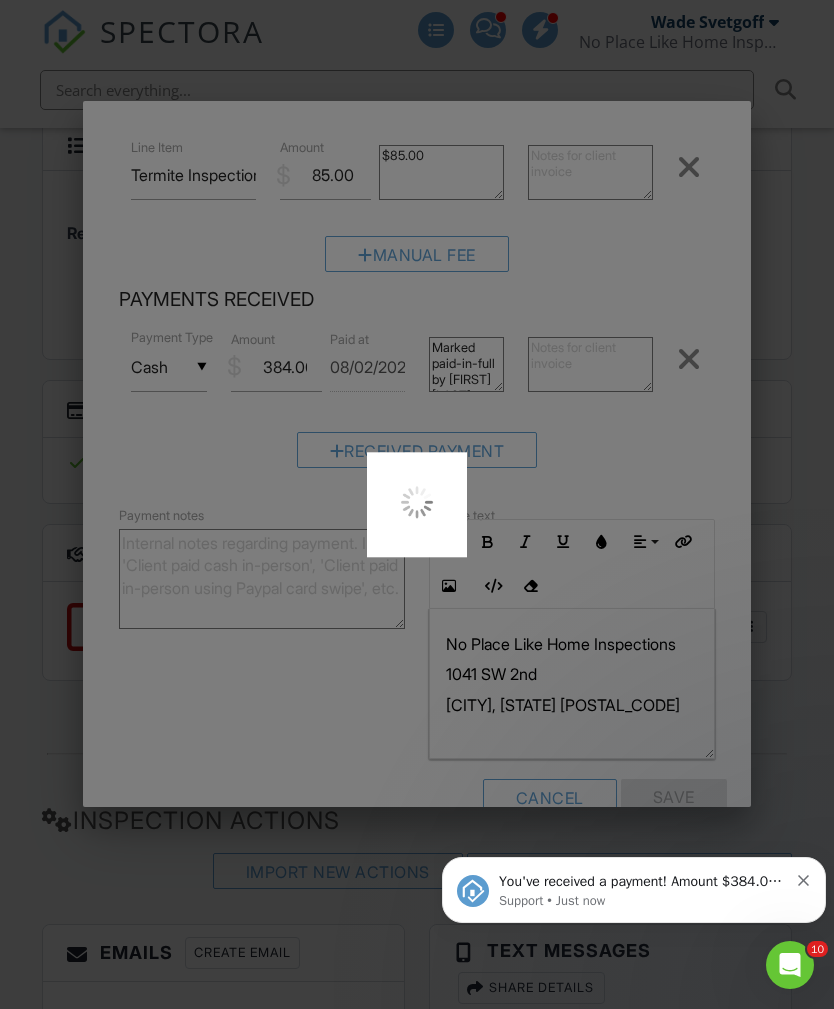 click at bounding box center (804, 878) 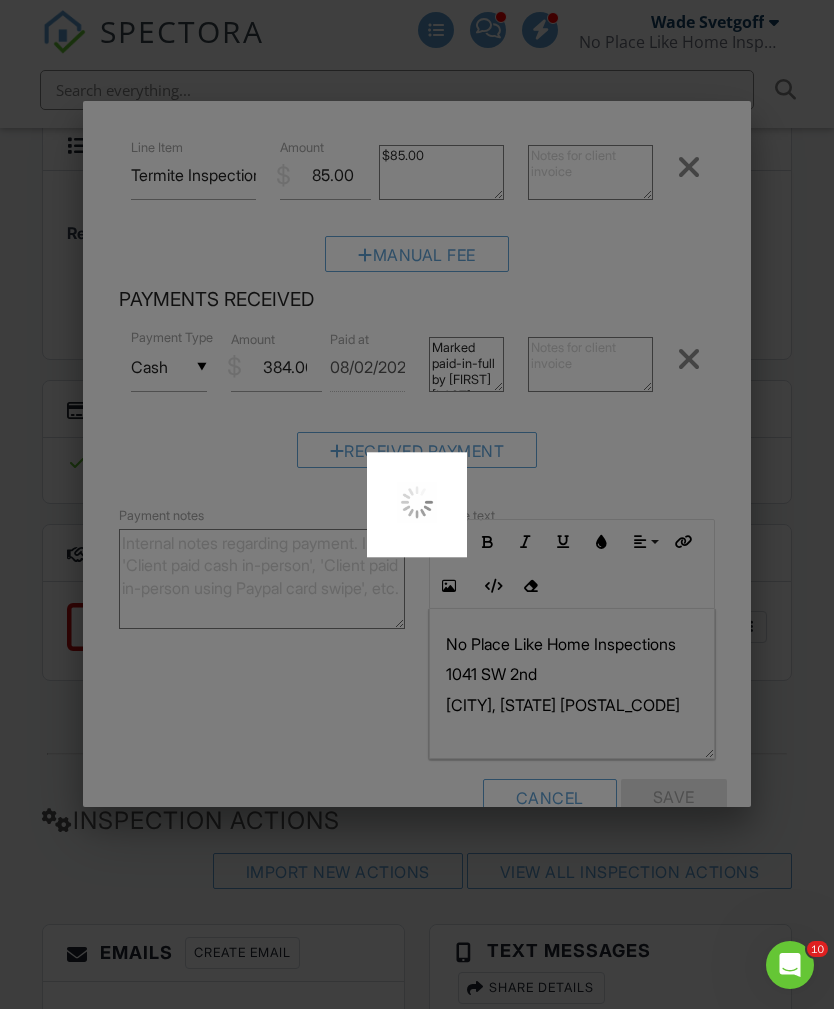 click at bounding box center [417, 504] 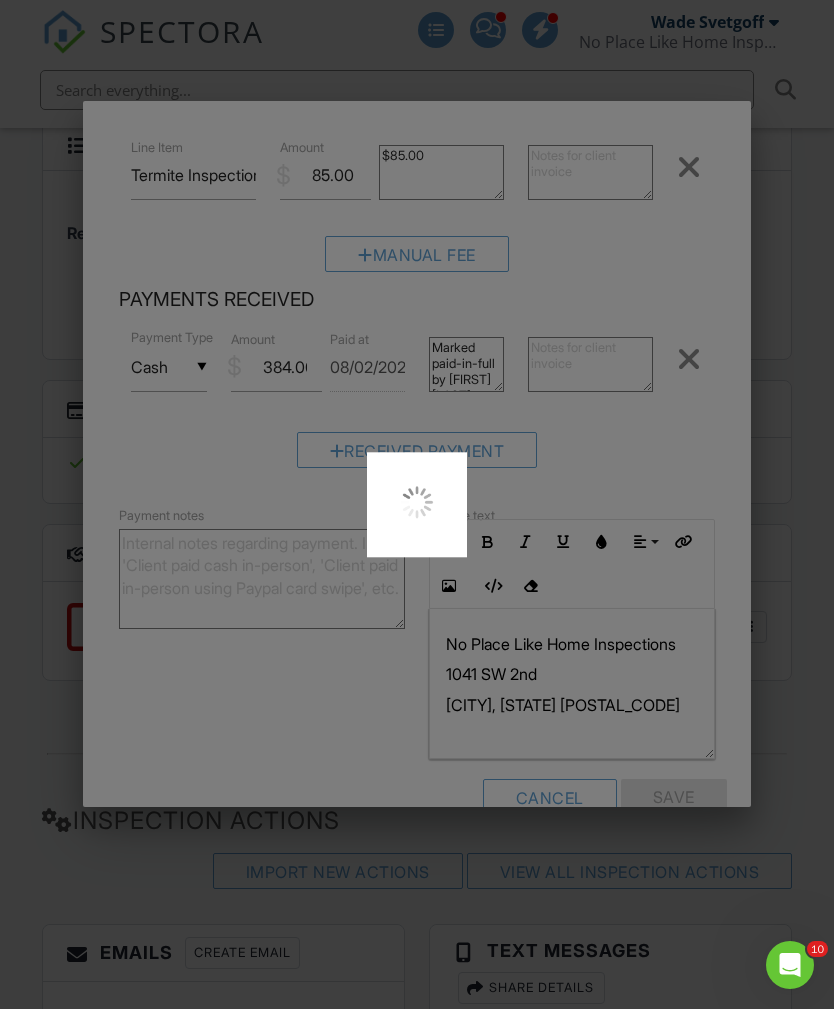click at bounding box center [417, 504] 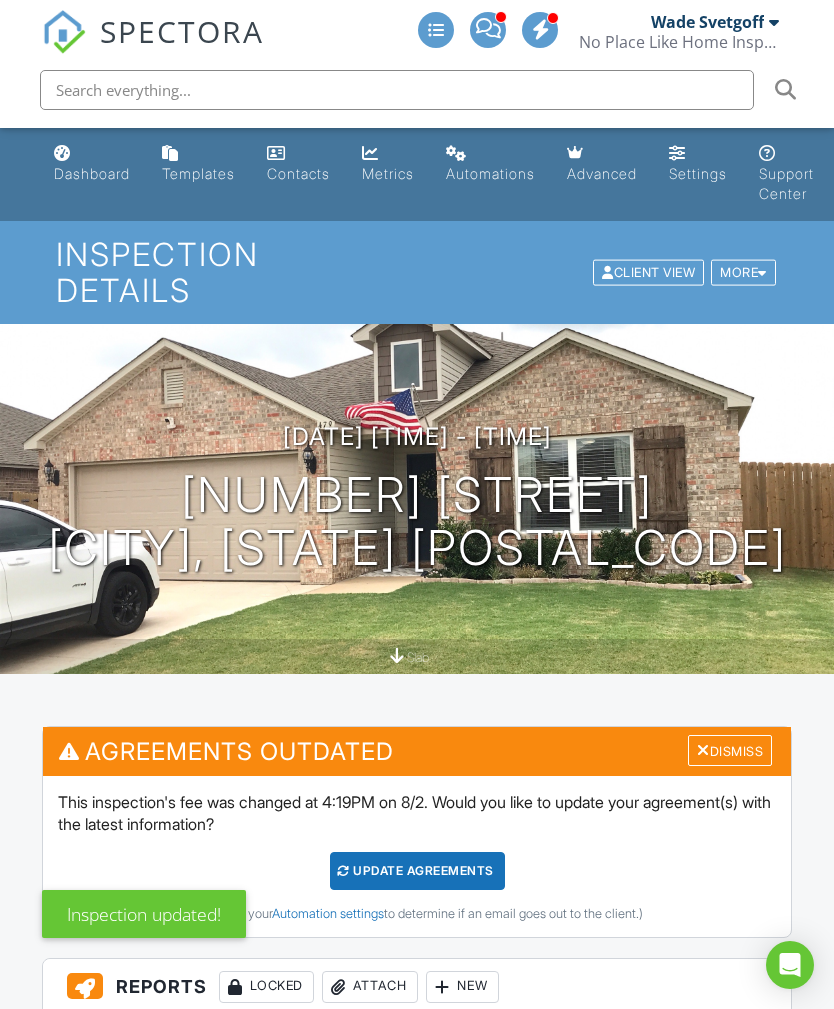 scroll, scrollTop: 1277, scrollLeft: 0, axis: vertical 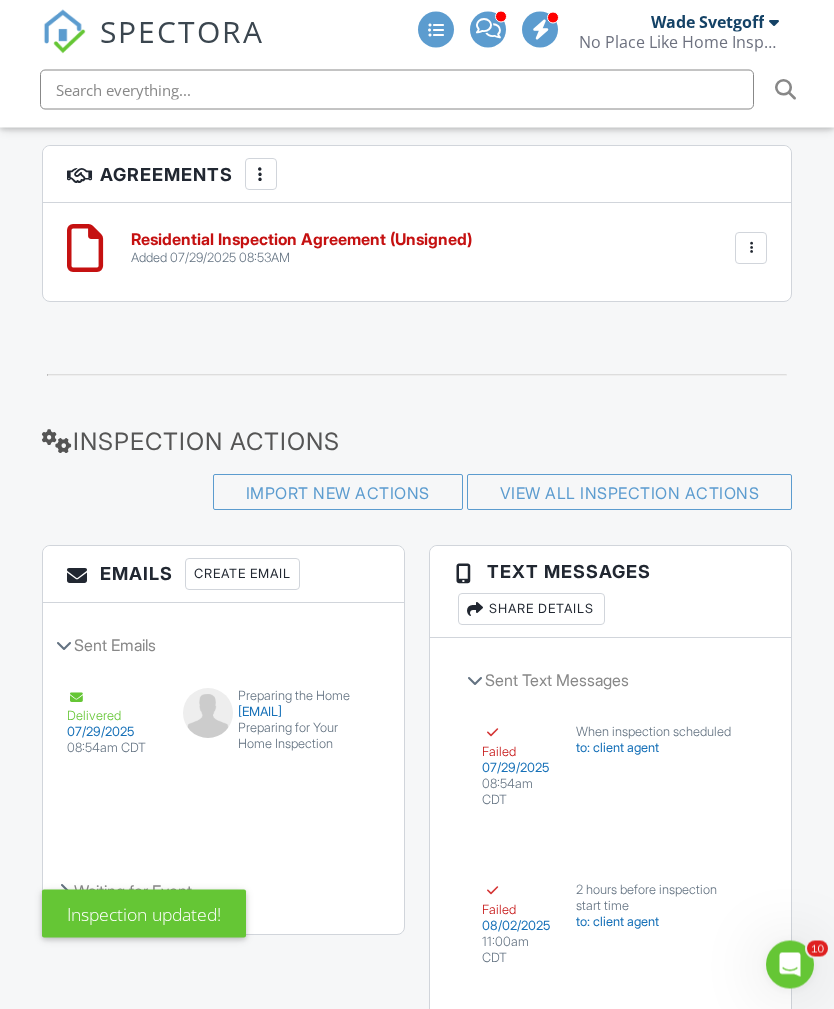 click on "Sent Text Messages" at bounding box center (610, 681) 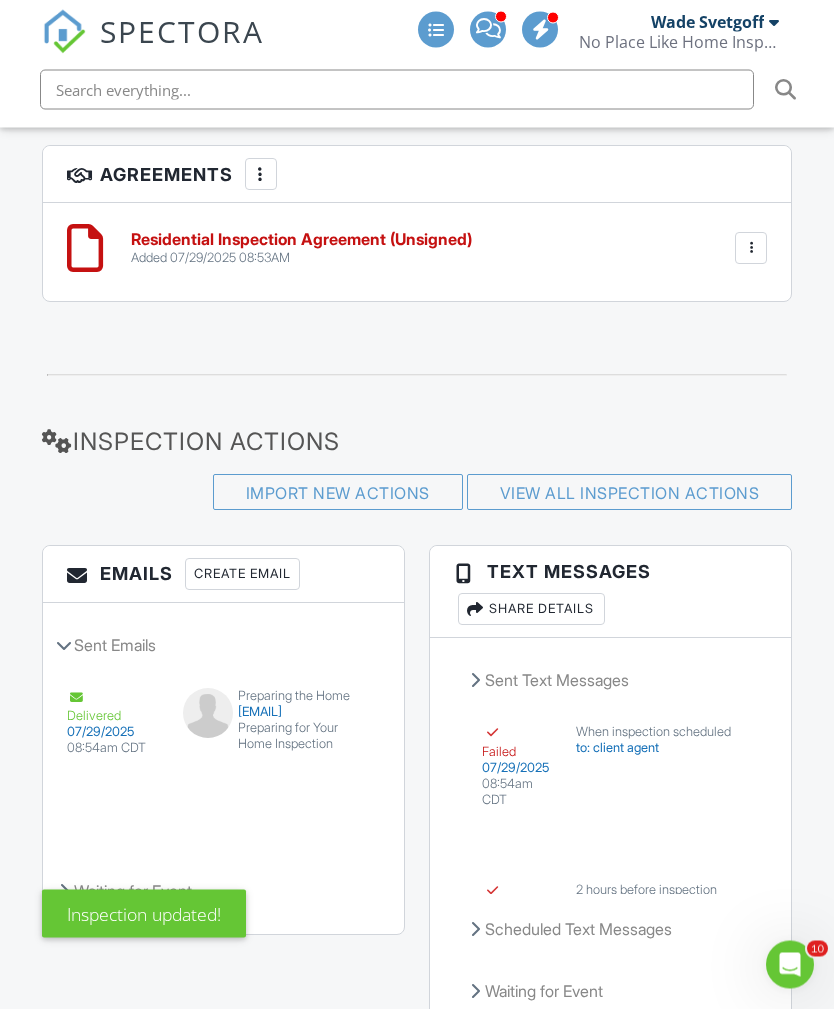 scroll, scrollTop: 3534, scrollLeft: 0, axis: vertical 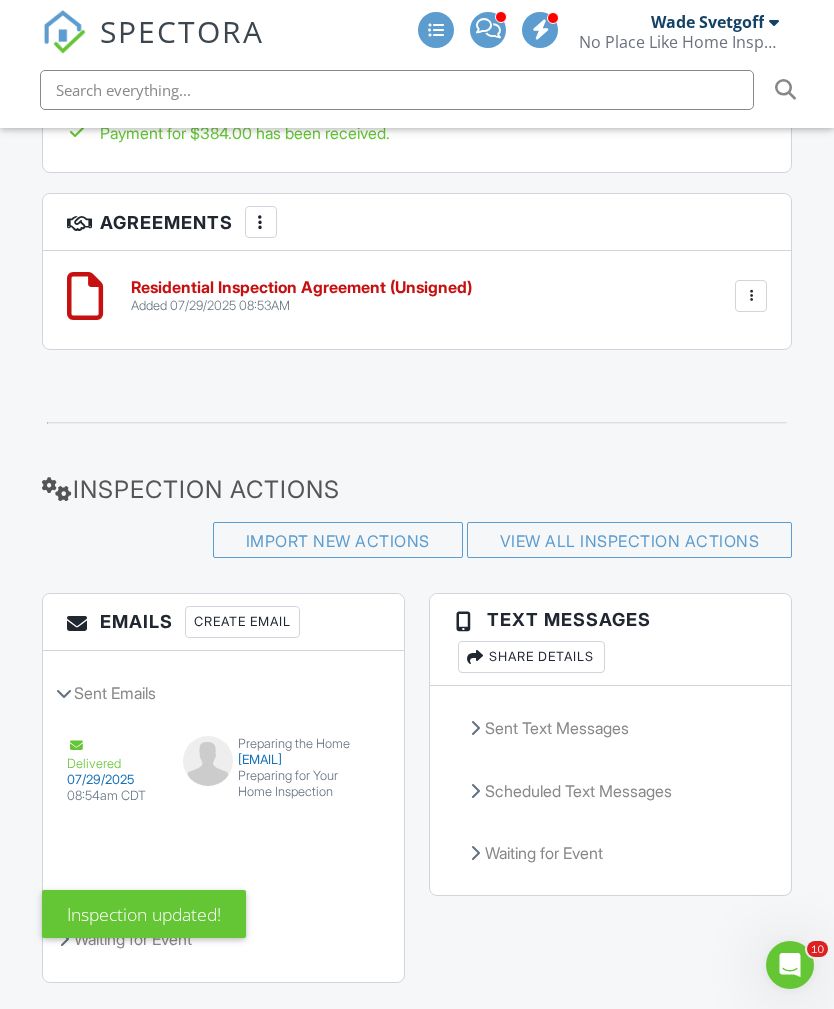 click on "Sent Emails" at bounding box center [223, 693] 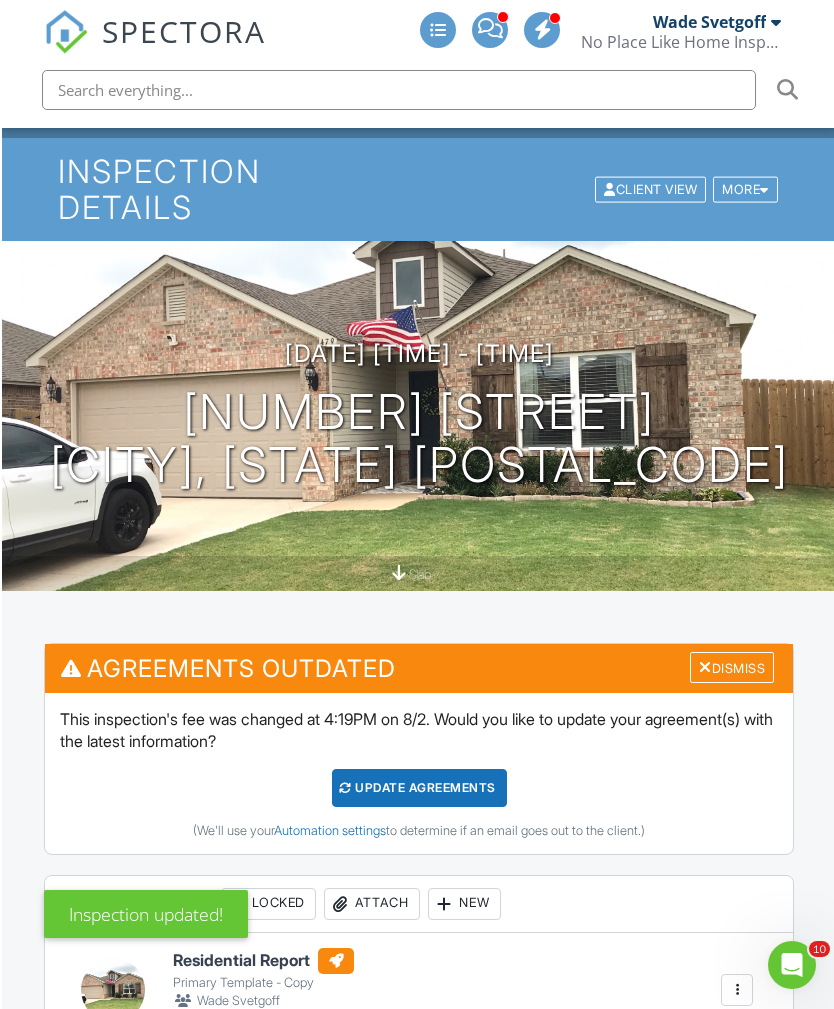 scroll, scrollTop: 0, scrollLeft: 0, axis: both 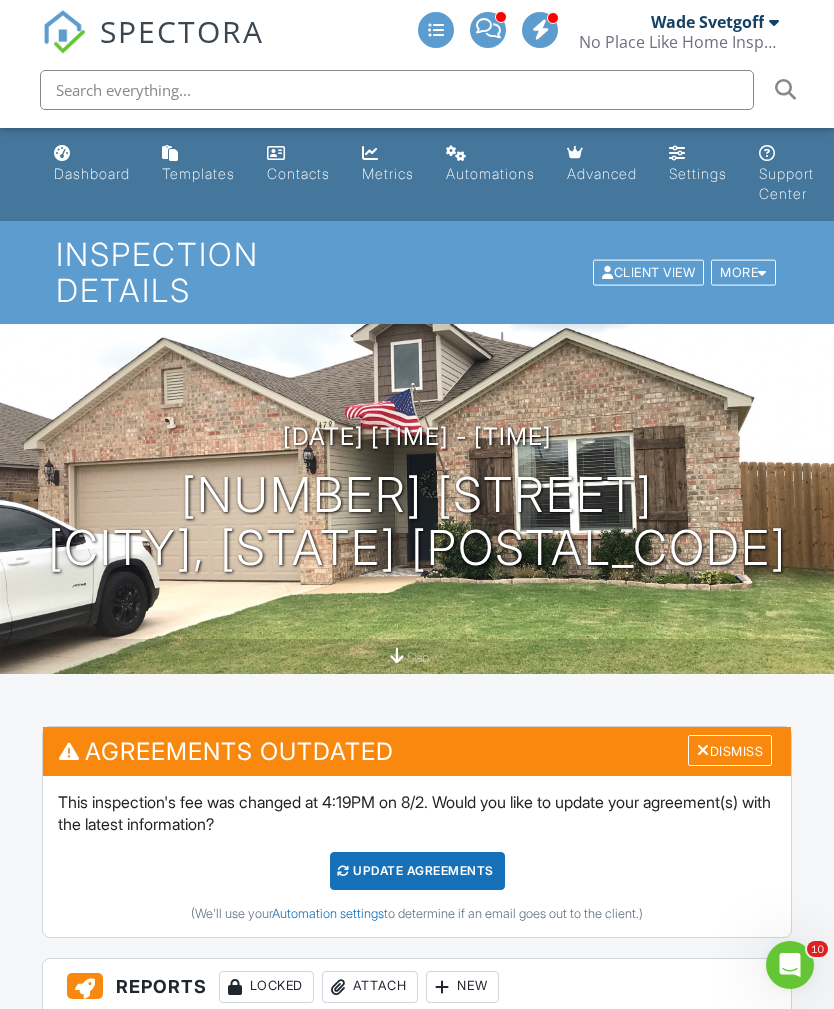 click on "Dashboard" at bounding box center (92, 173) 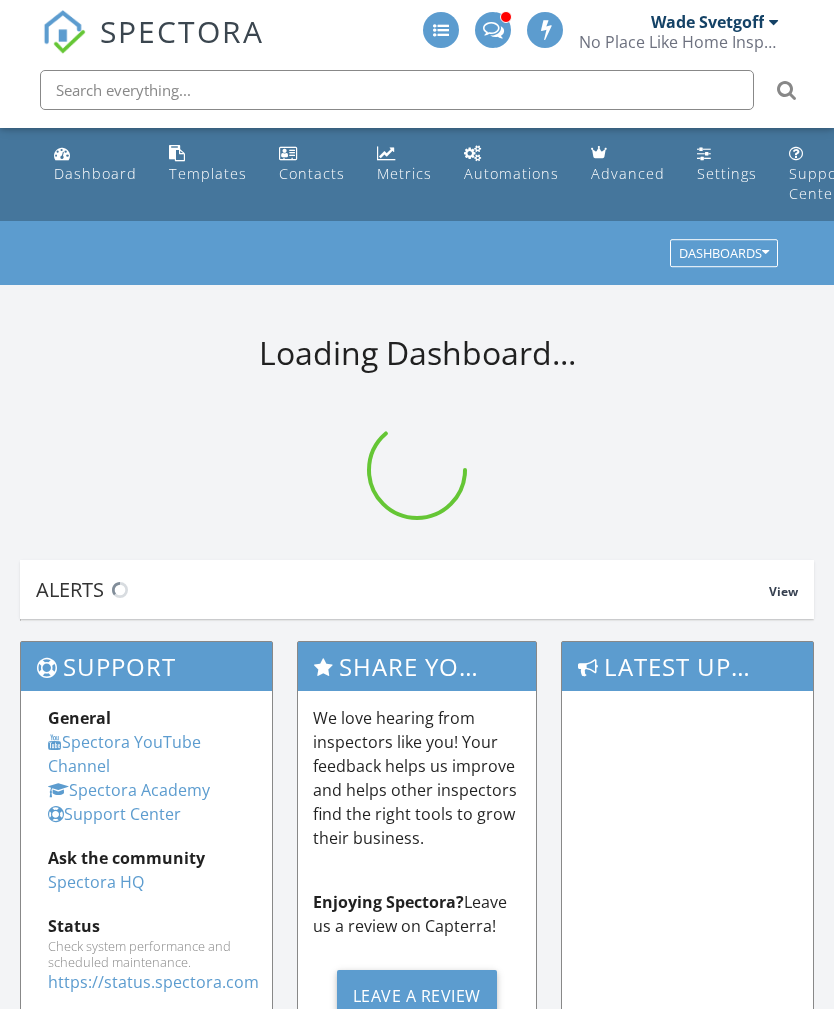 scroll, scrollTop: 0, scrollLeft: 0, axis: both 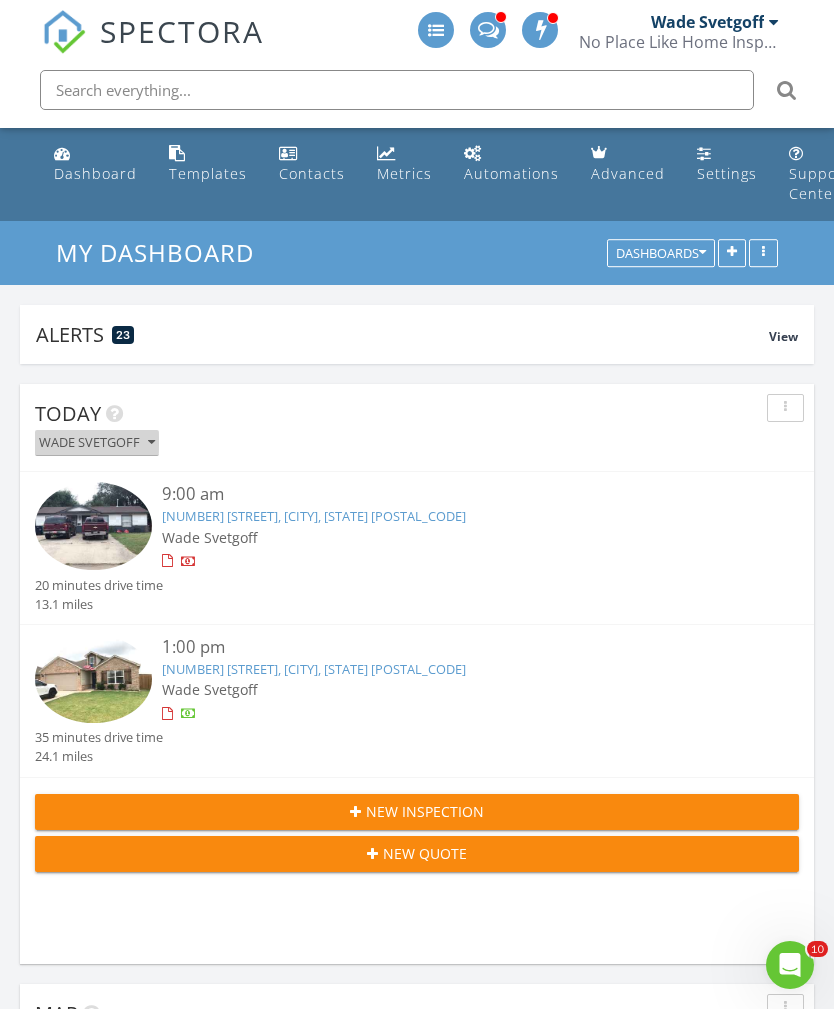 click on "Wade Svetgoff" at bounding box center [97, 443] 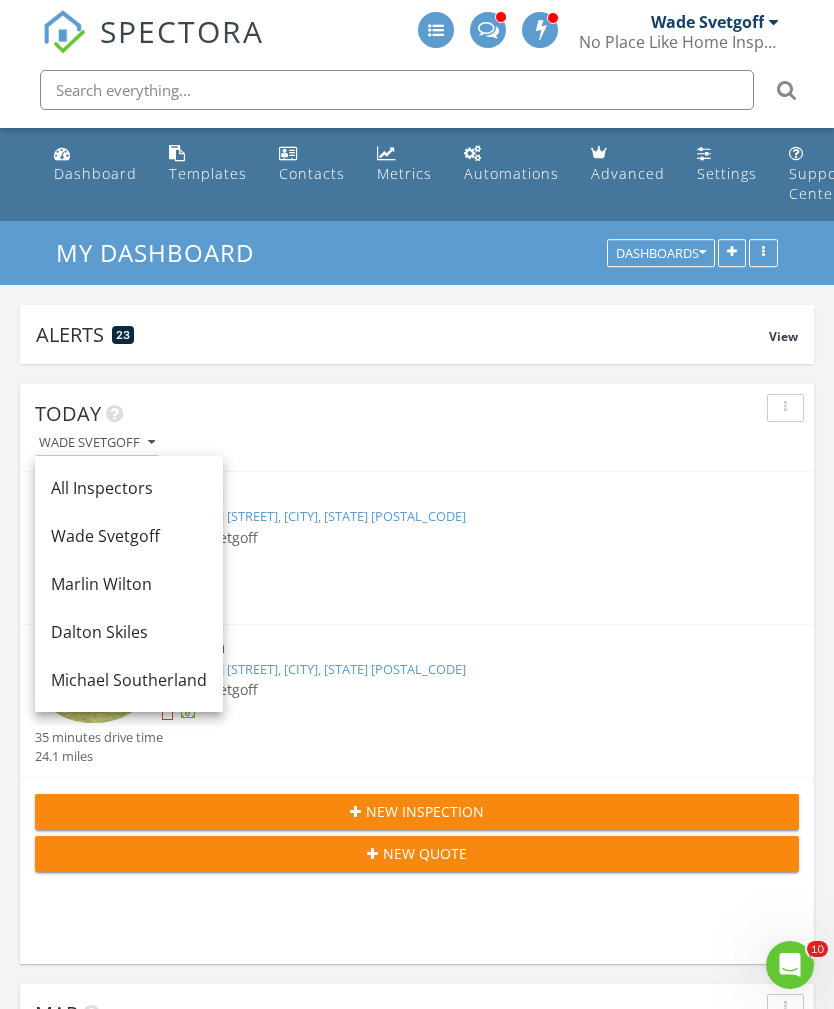 click on "Dalton Skiles" at bounding box center (129, 632) 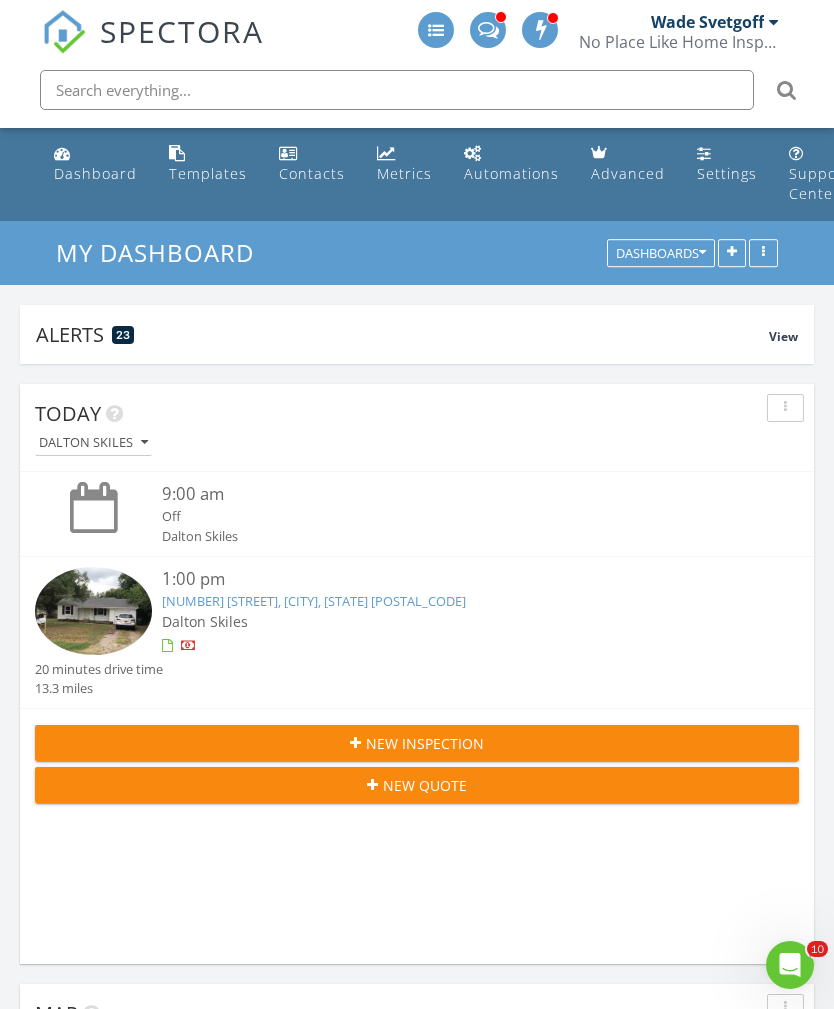 click on "[NUMBER] [STREET], [CITY], [STATE] [POSTAL_CODE]" at bounding box center [314, 601] 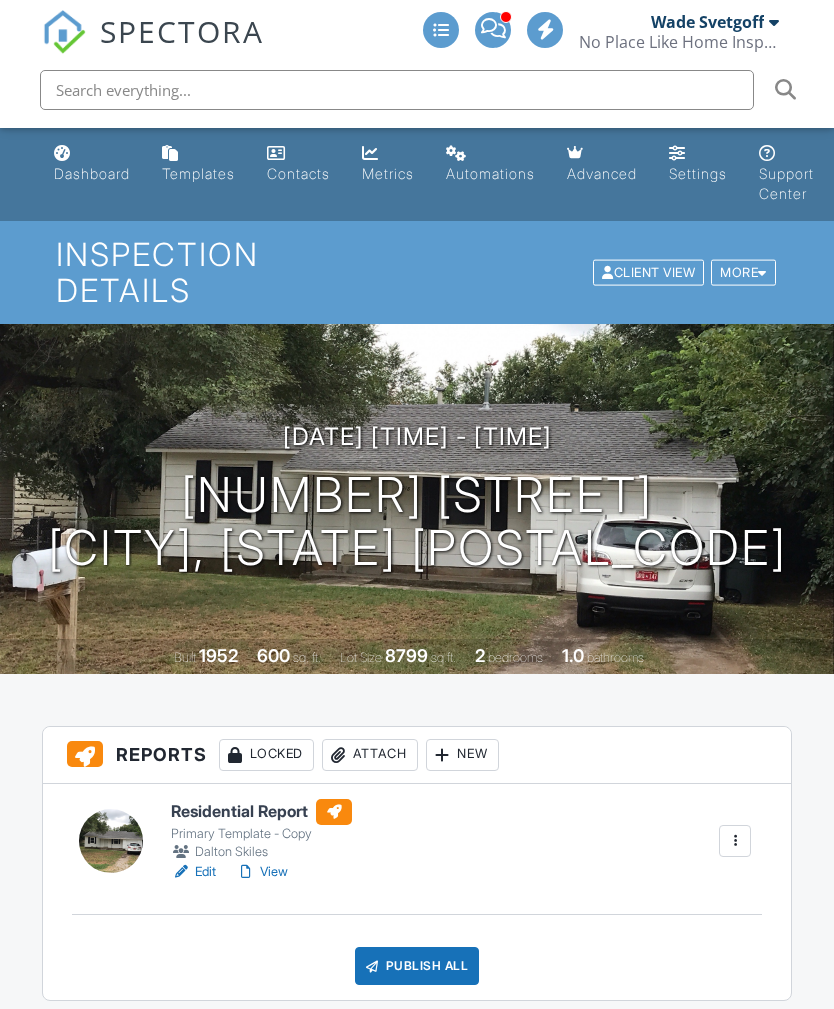 scroll, scrollTop: 0, scrollLeft: 0, axis: both 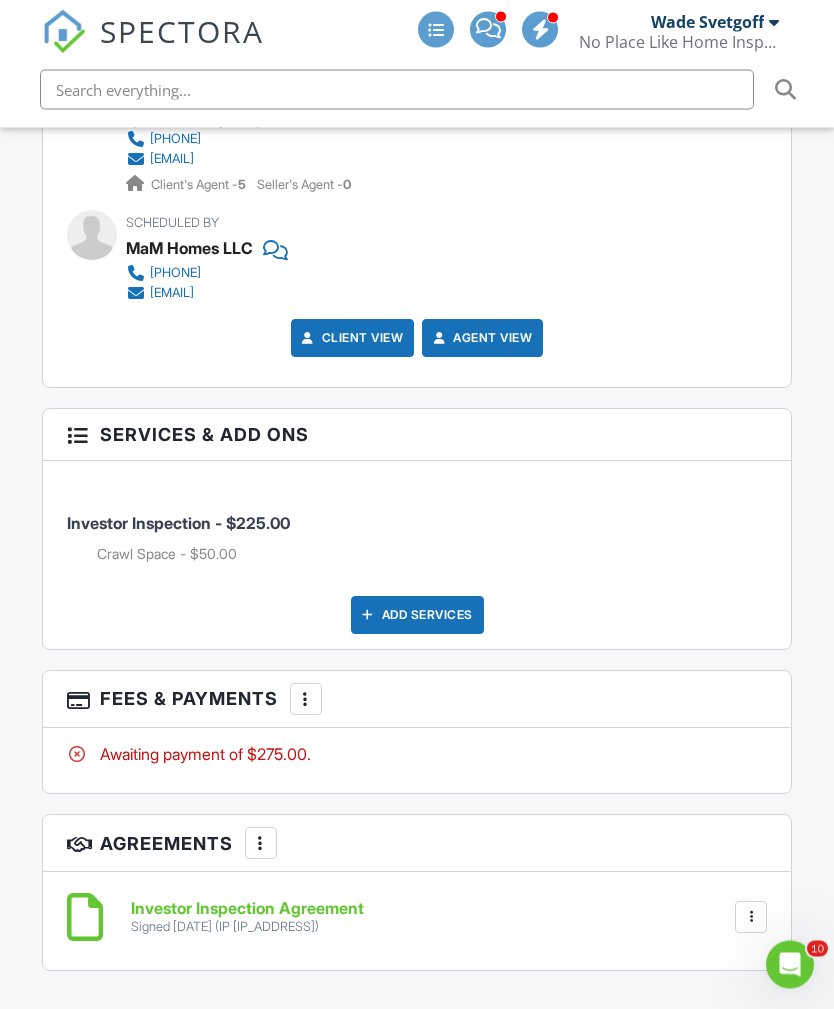 click at bounding box center (306, 700) 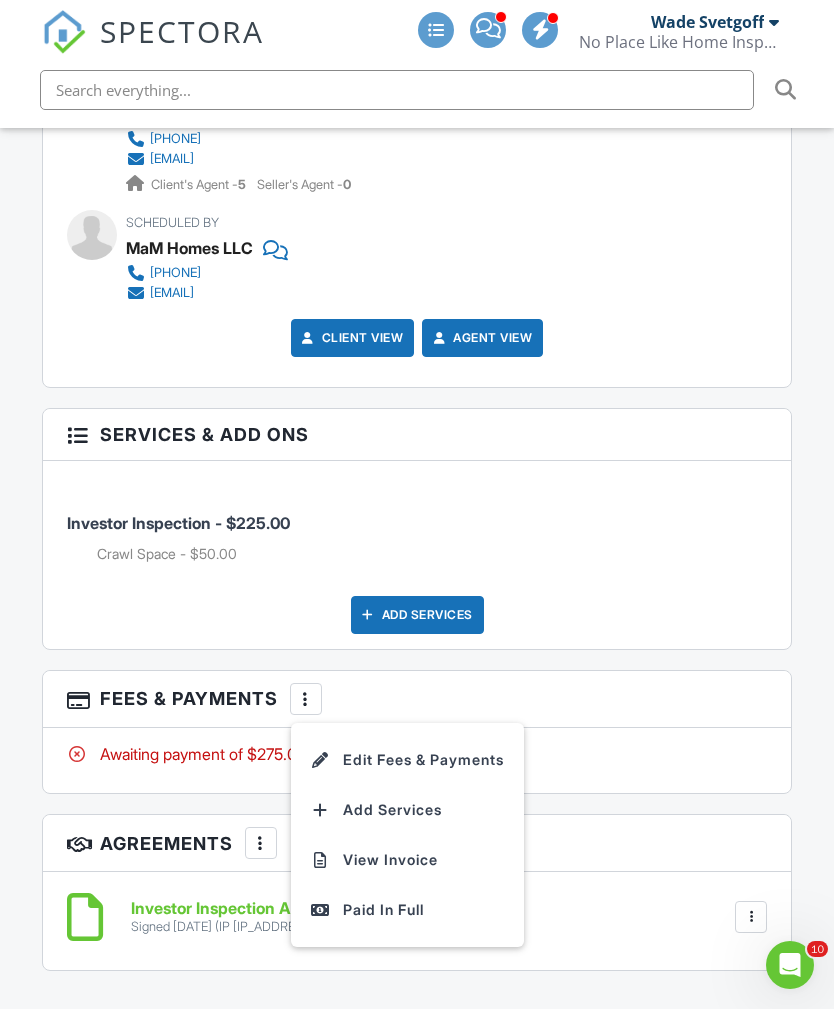 click on "Edit Fees & Payments" at bounding box center [407, 760] 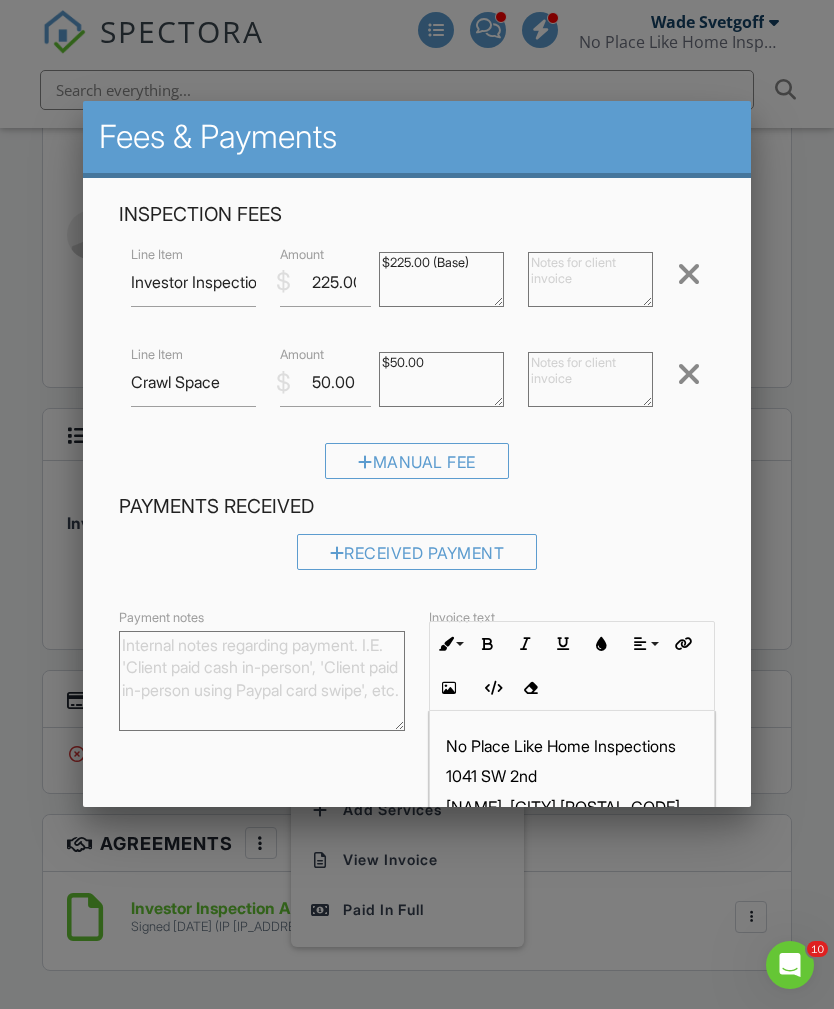 click at bounding box center [689, 374] 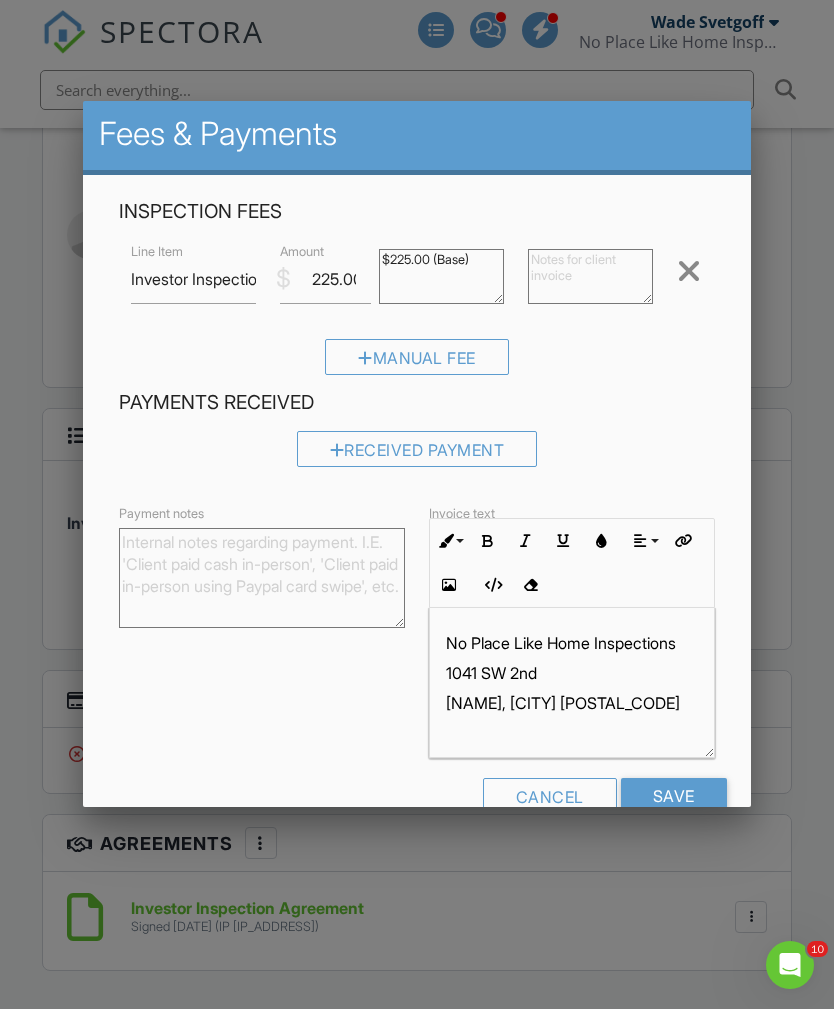click on "Save" at bounding box center (674, 796) 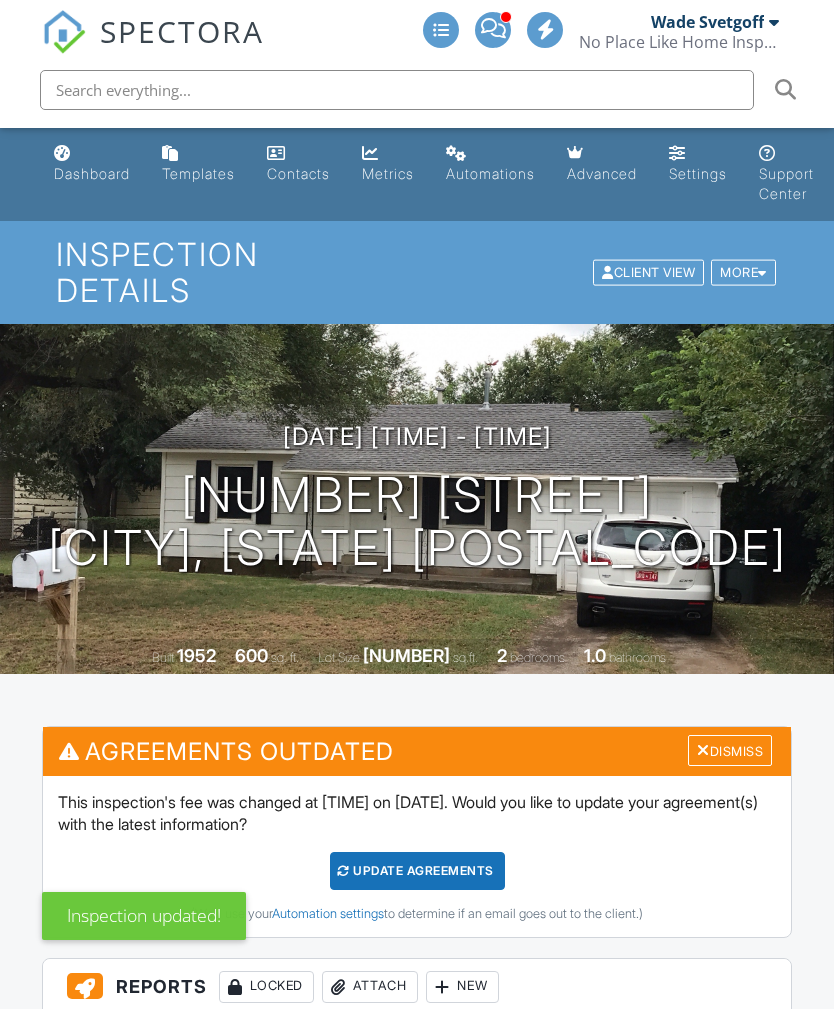 scroll, scrollTop: 0, scrollLeft: 0, axis: both 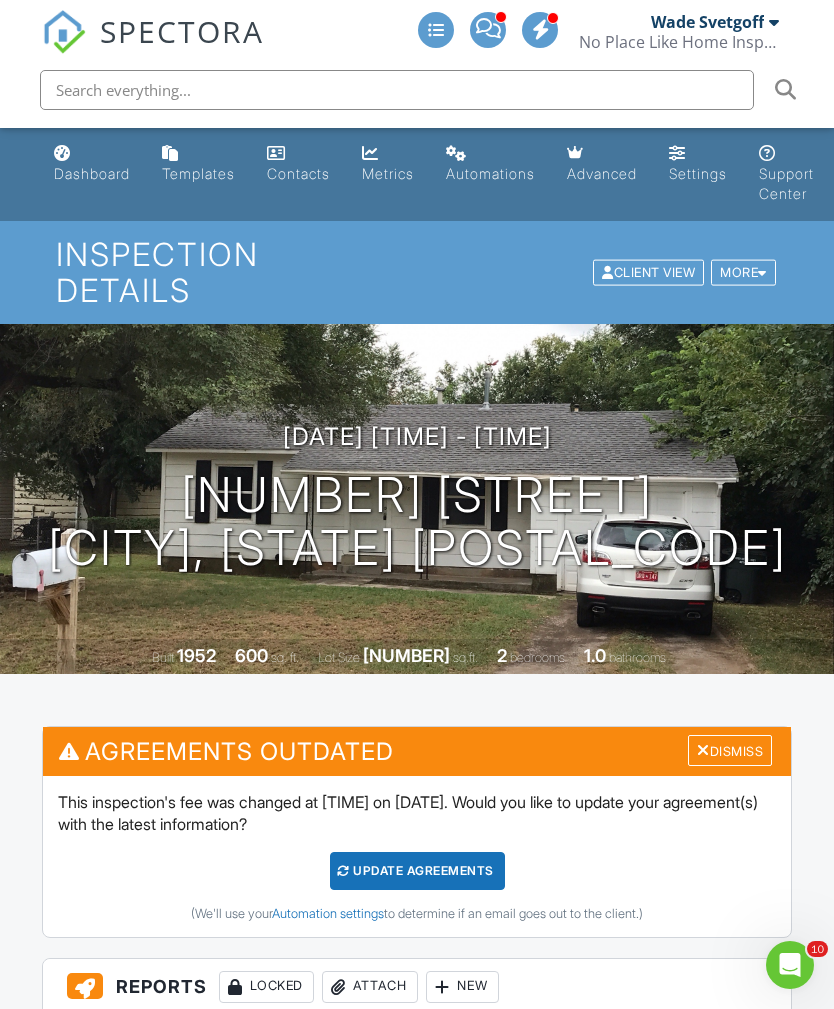 click on "Dashboard" at bounding box center (92, 173) 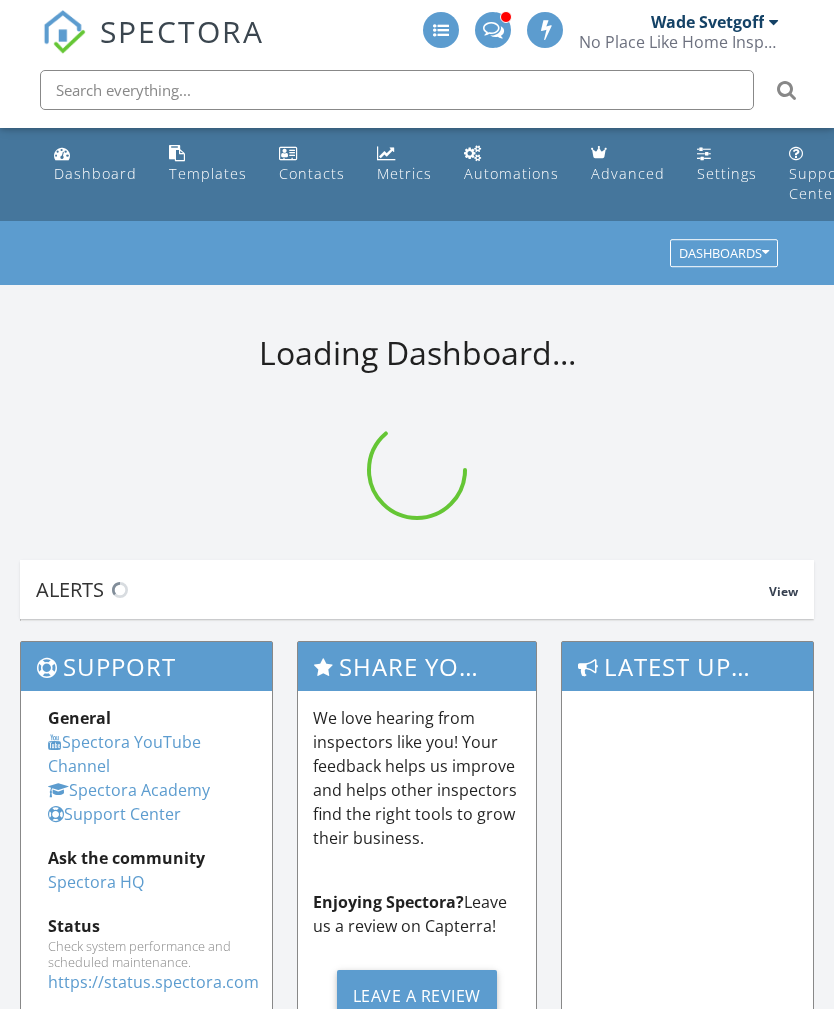 scroll, scrollTop: 0, scrollLeft: 0, axis: both 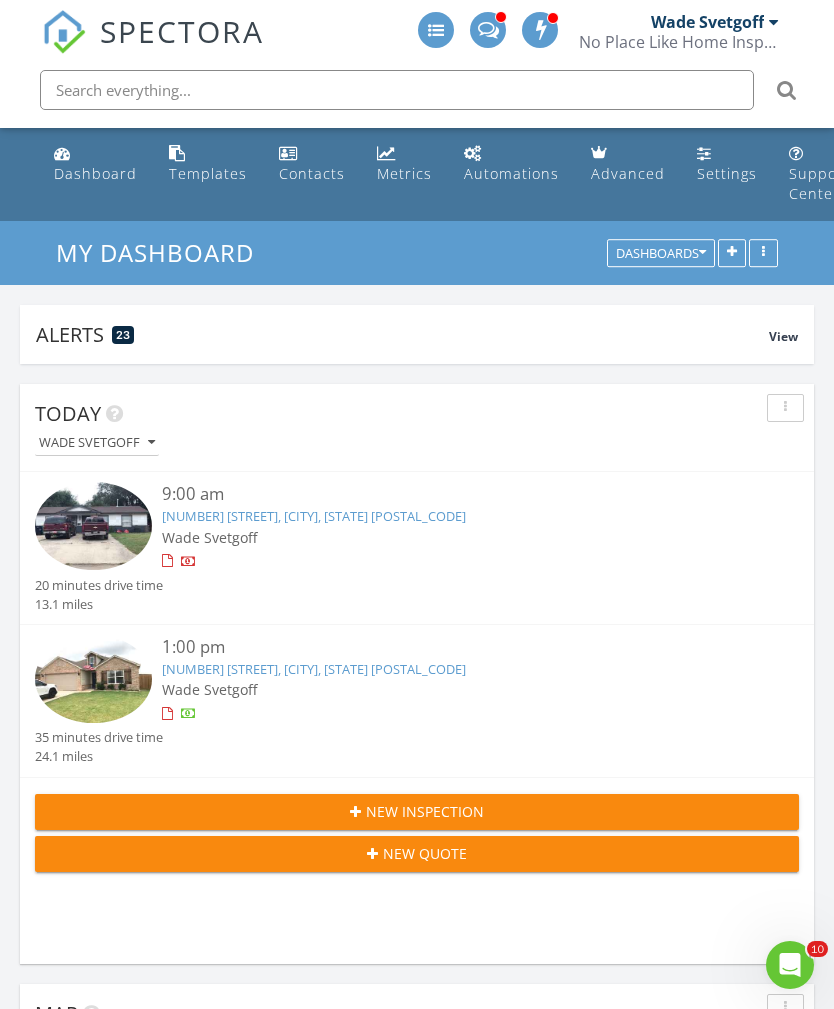 click on "[NUMBER] [STREET], [CITY], [STATE] [POSTAL_CODE]" at bounding box center (314, 516) 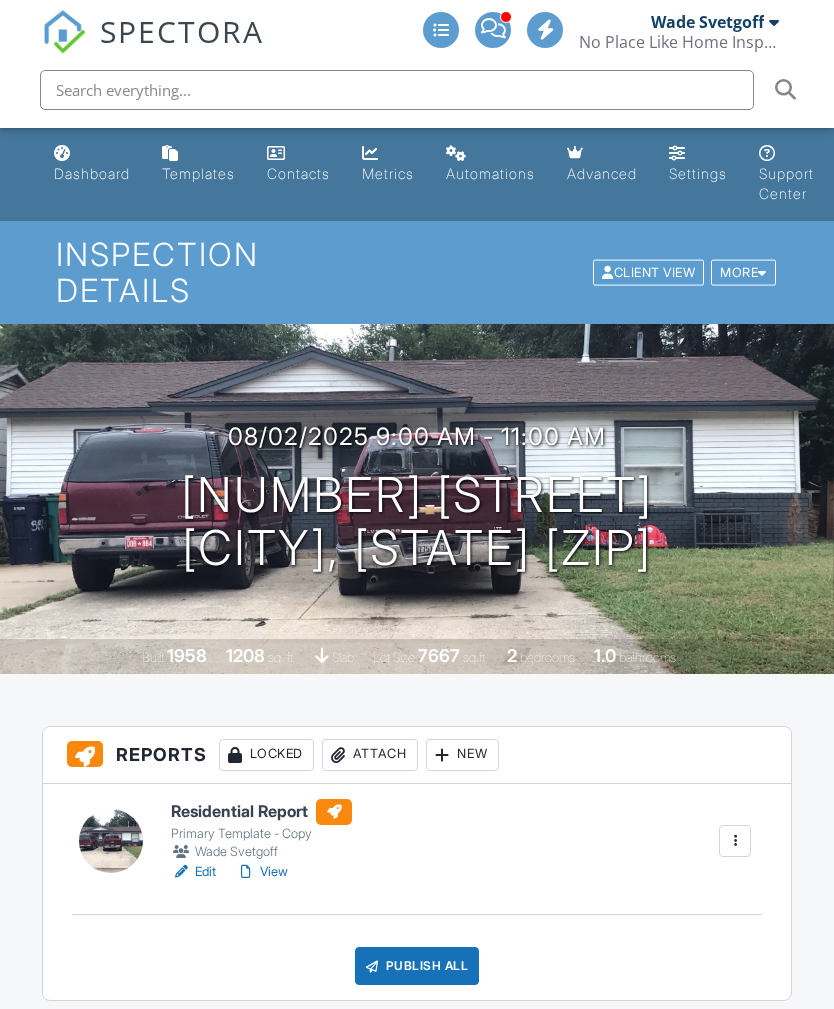 scroll, scrollTop: 0, scrollLeft: 0, axis: both 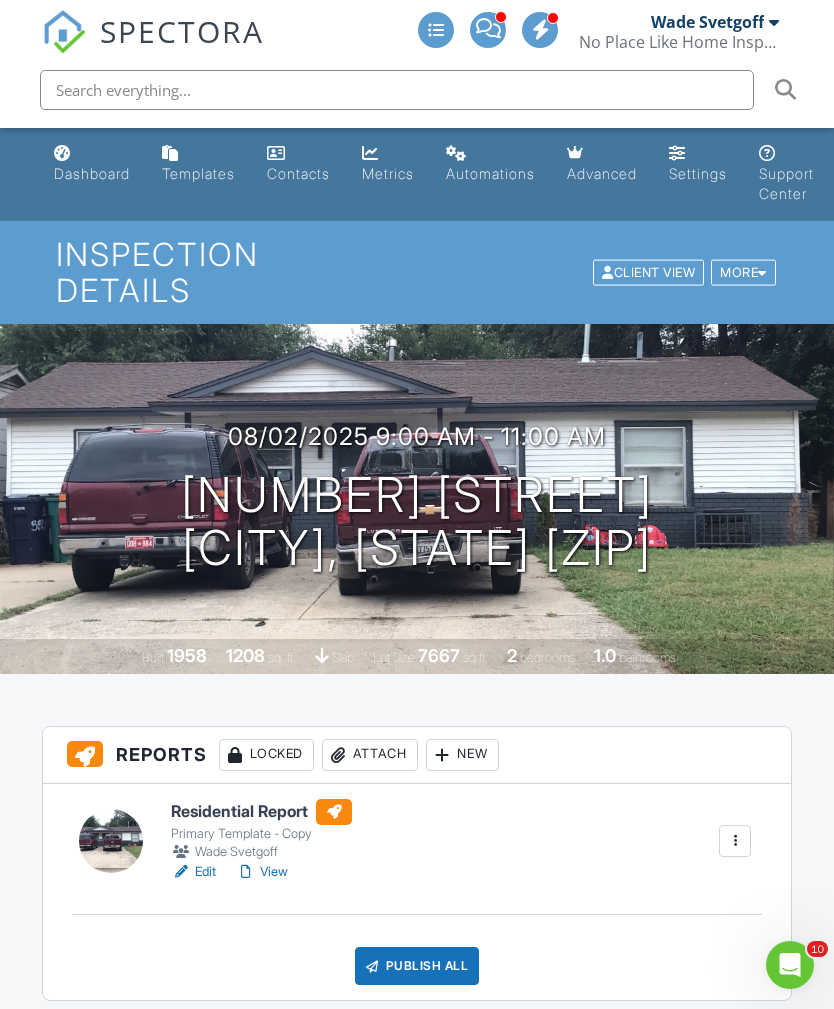 click on "View" at bounding box center [262, 872] 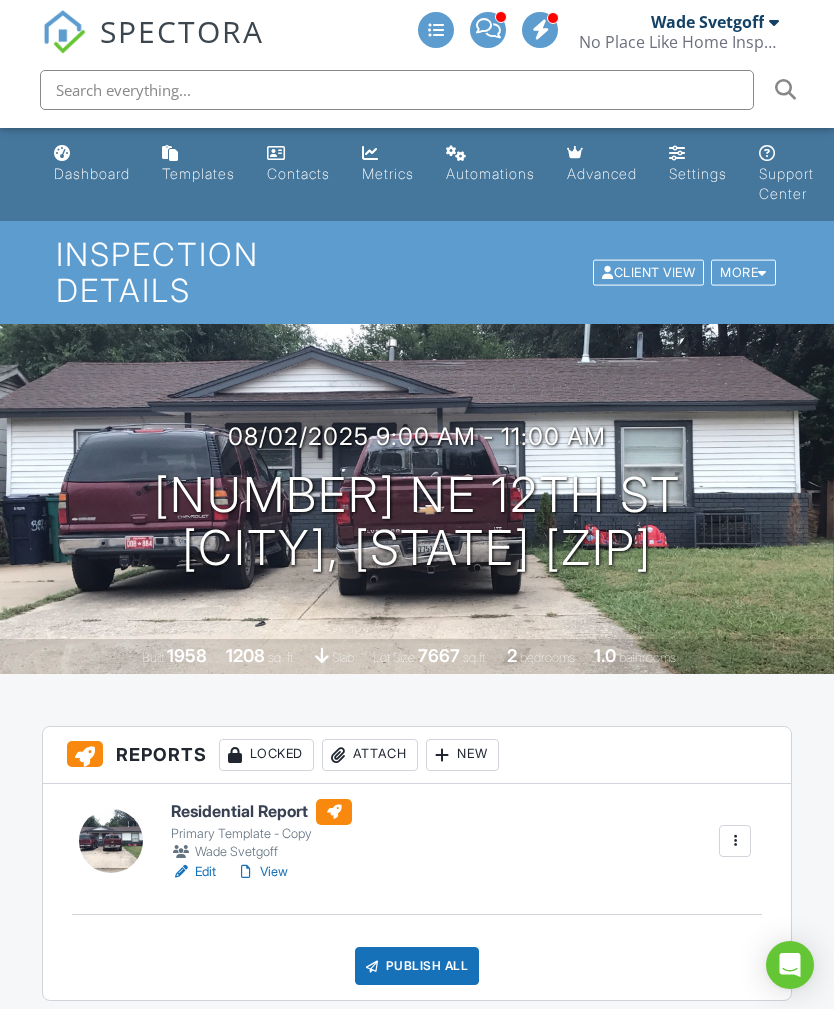 scroll, scrollTop: 0, scrollLeft: 0, axis: both 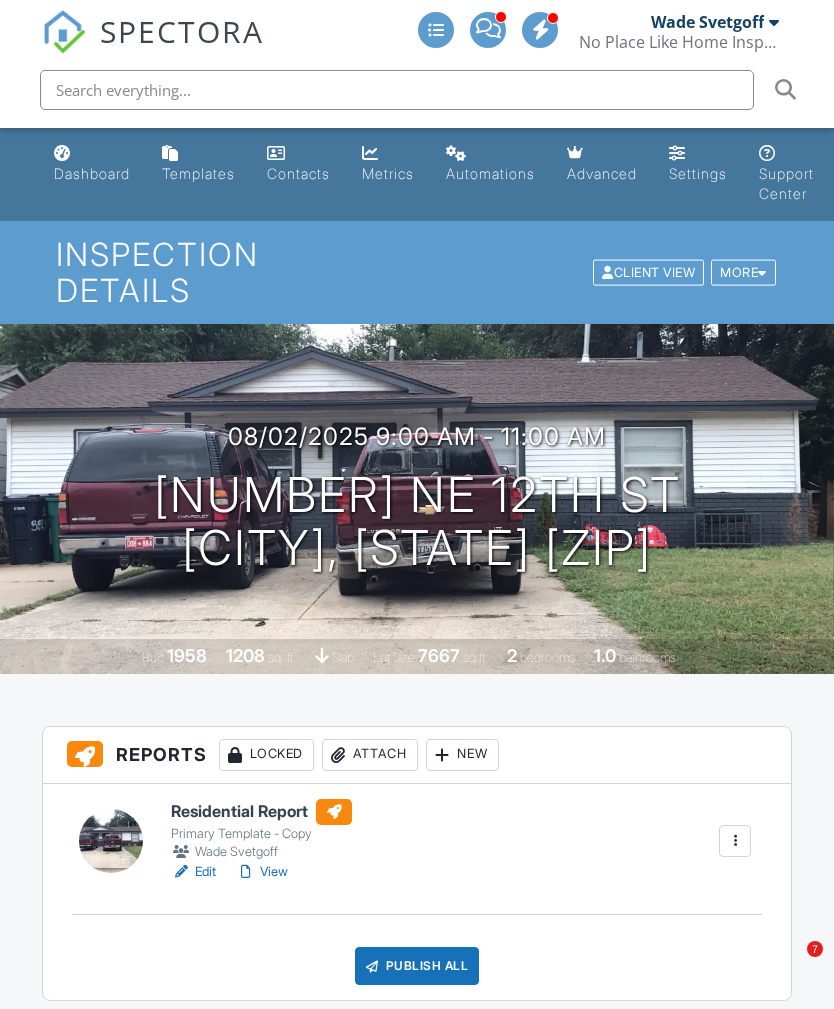 click on "Dashboard" at bounding box center (92, 173) 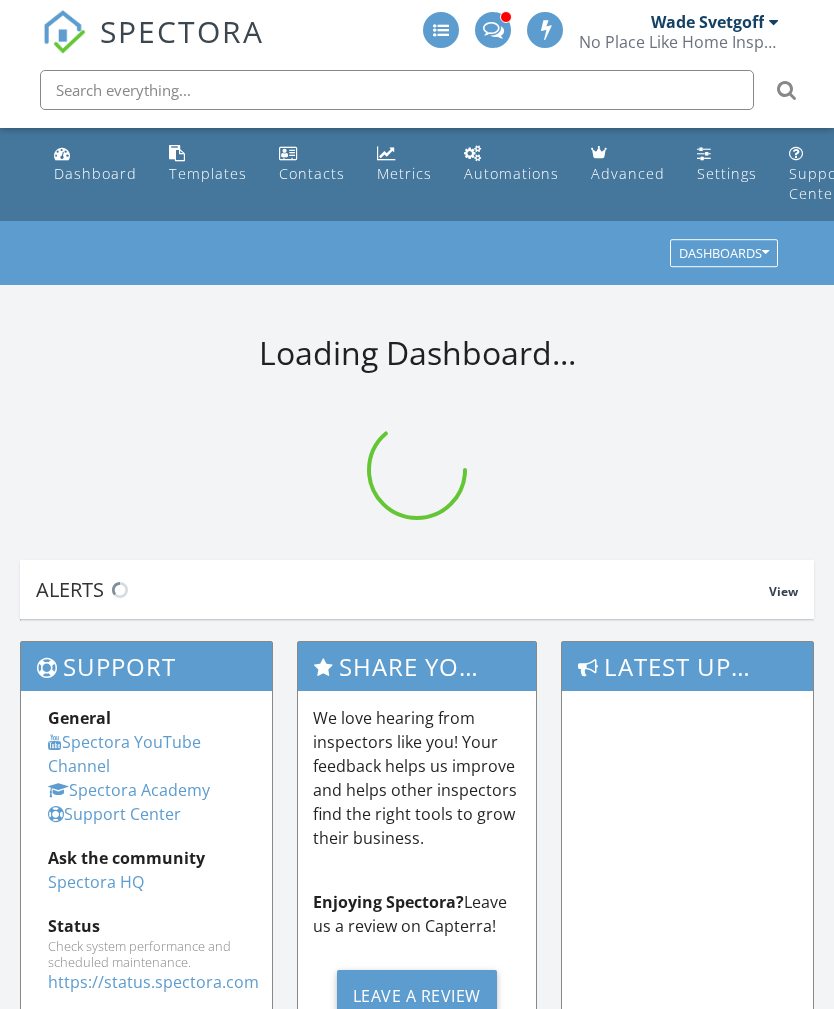 scroll, scrollTop: 0, scrollLeft: 0, axis: both 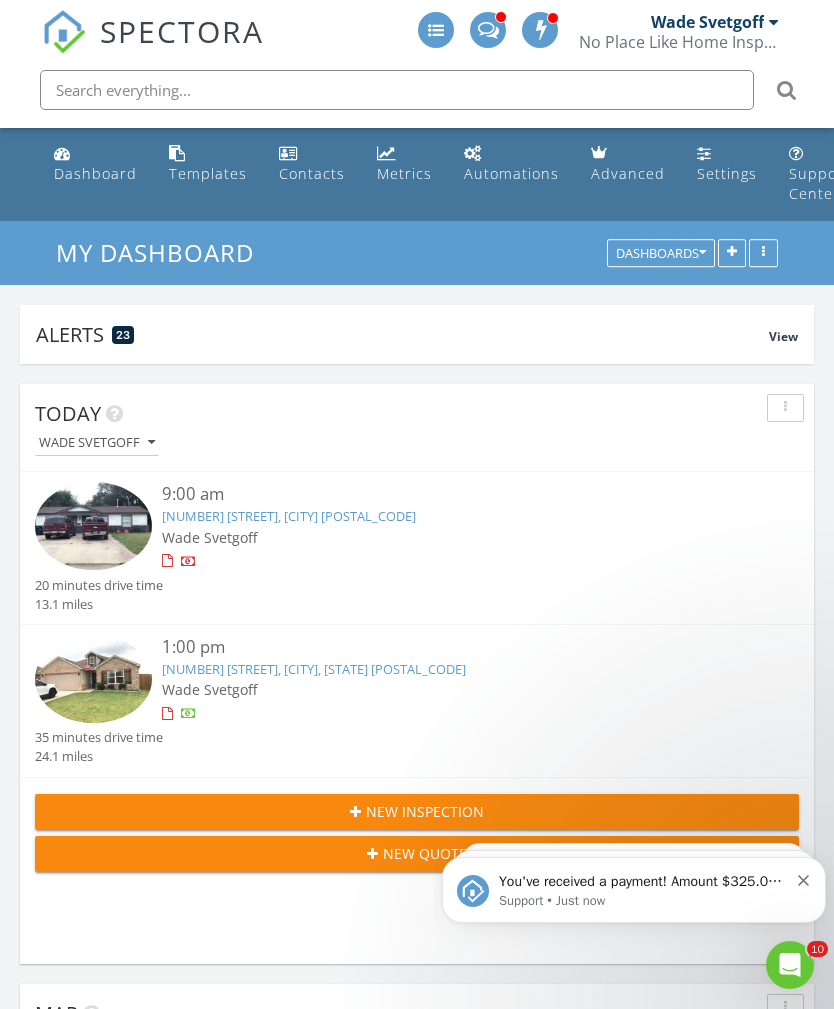 click on "You've received a payment!  Amount  $325.00  Fee  $0.00  Net  $325.00  Transaction #    Inspection  [NUMBER] [STREET], [CITY], [STATE] [POSTAL_CODE] Support • Just now" at bounding box center [634, 890] 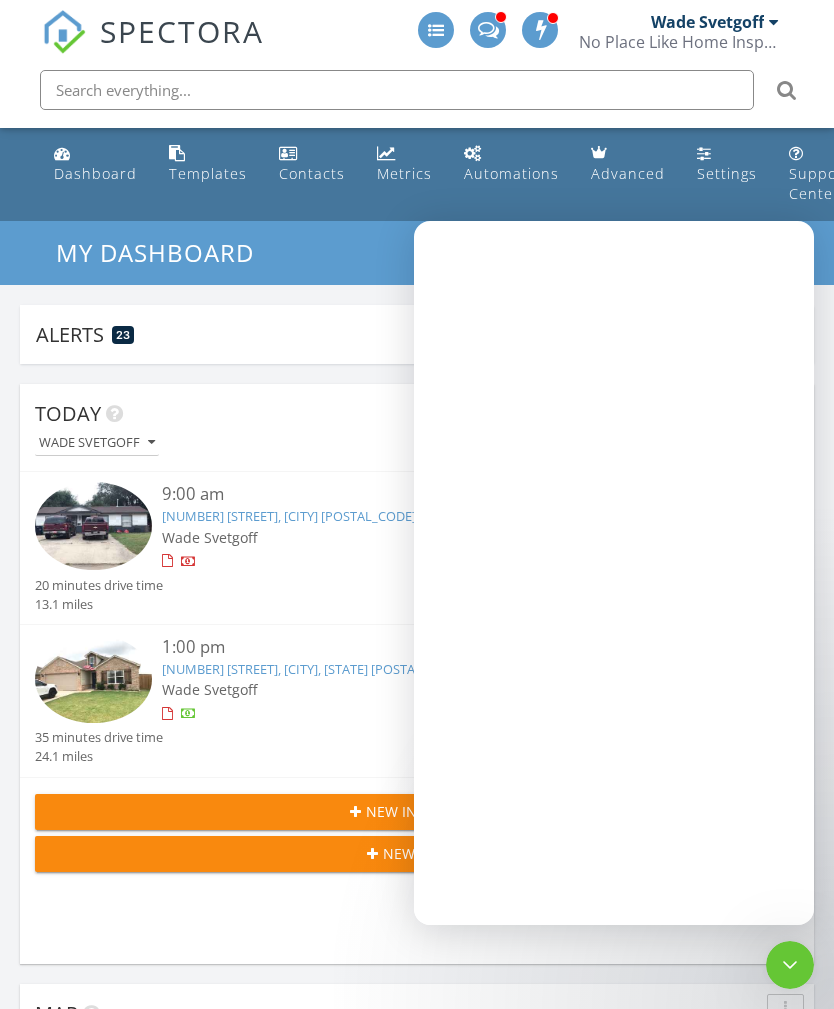 scroll, scrollTop: 0, scrollLeft: 0, axis: both 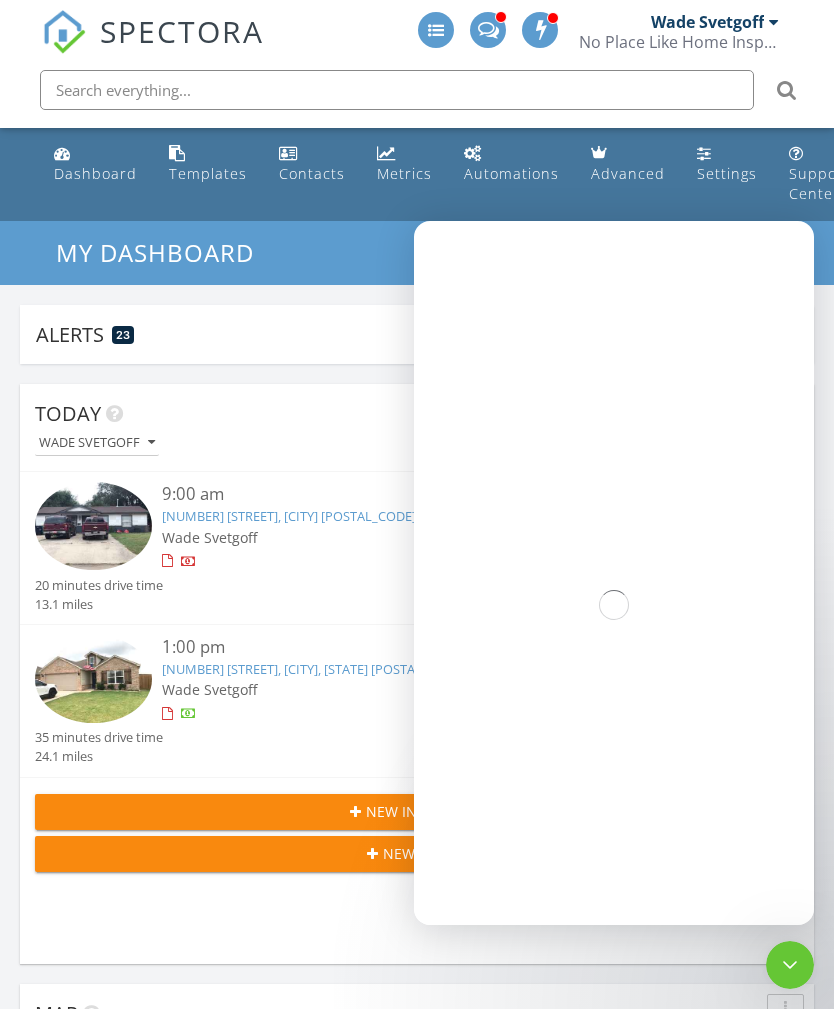 click at bounding box center (614, 605) 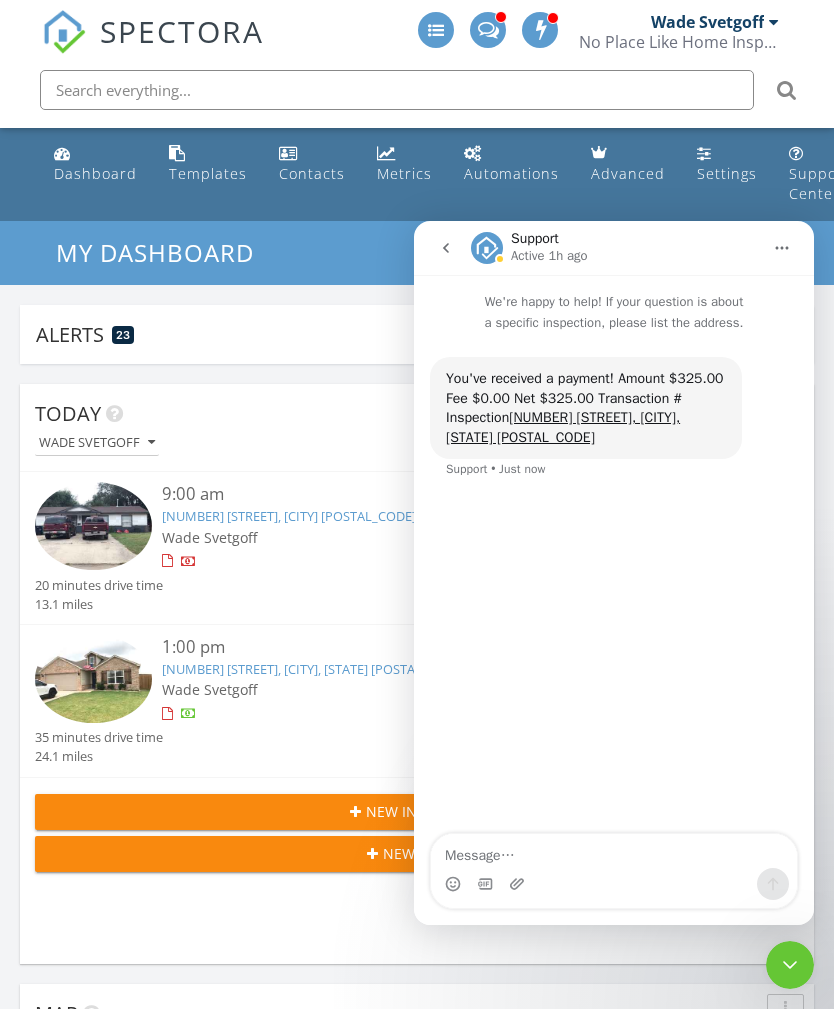 click 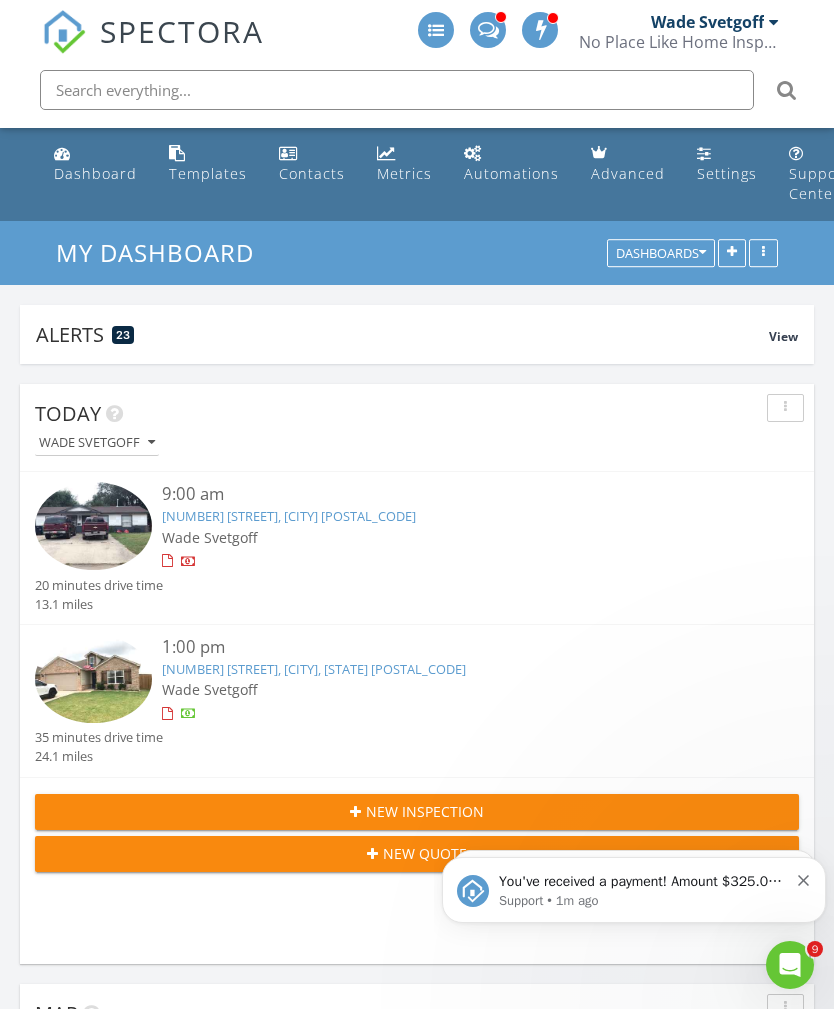 scroll, scrollTop: 0, scrollLeft: 0, axis: both 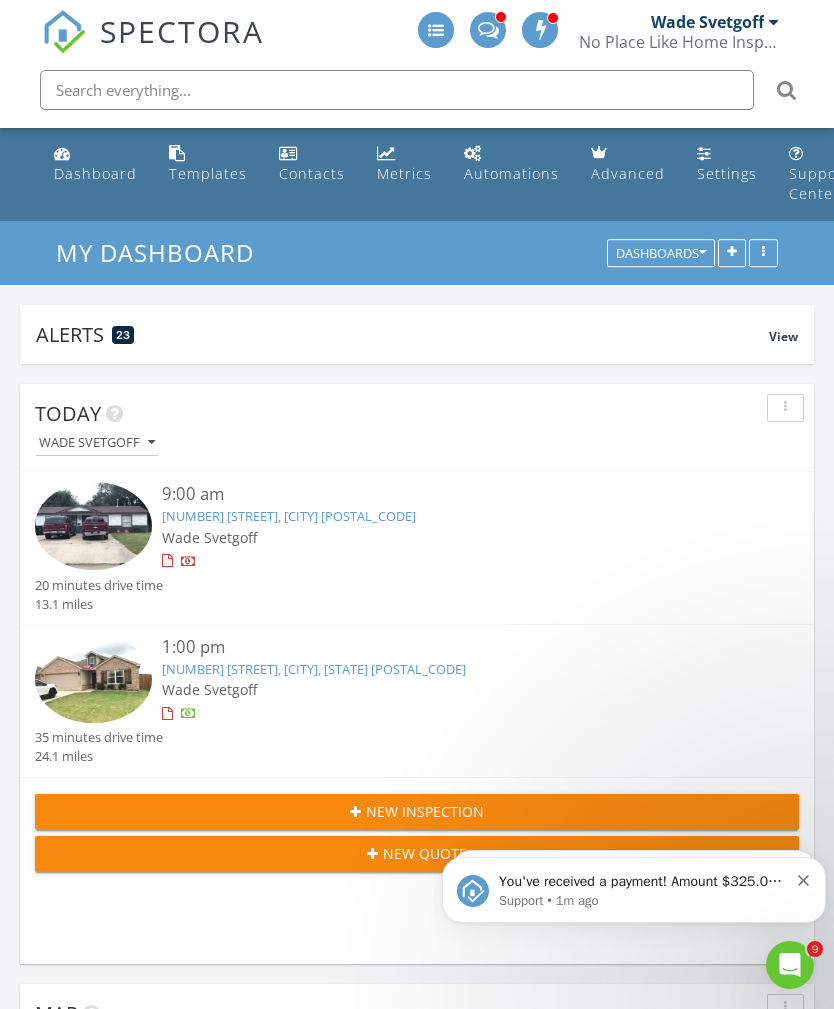 click at bounding box center (804, 878) 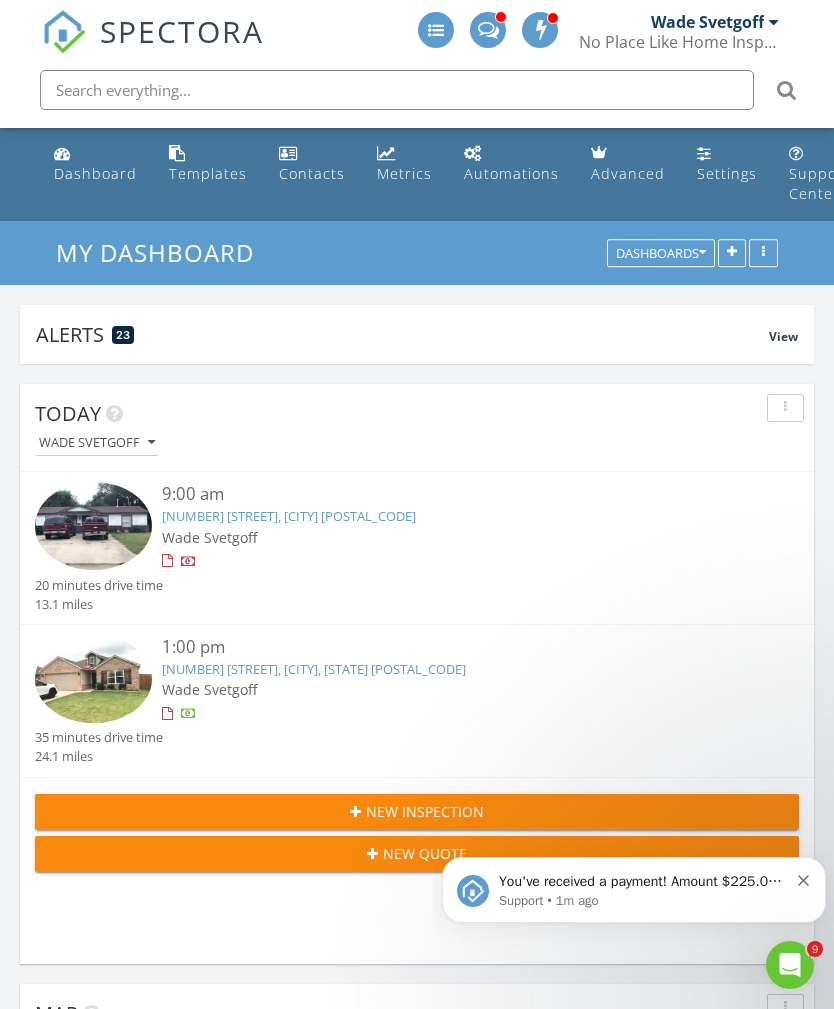 click 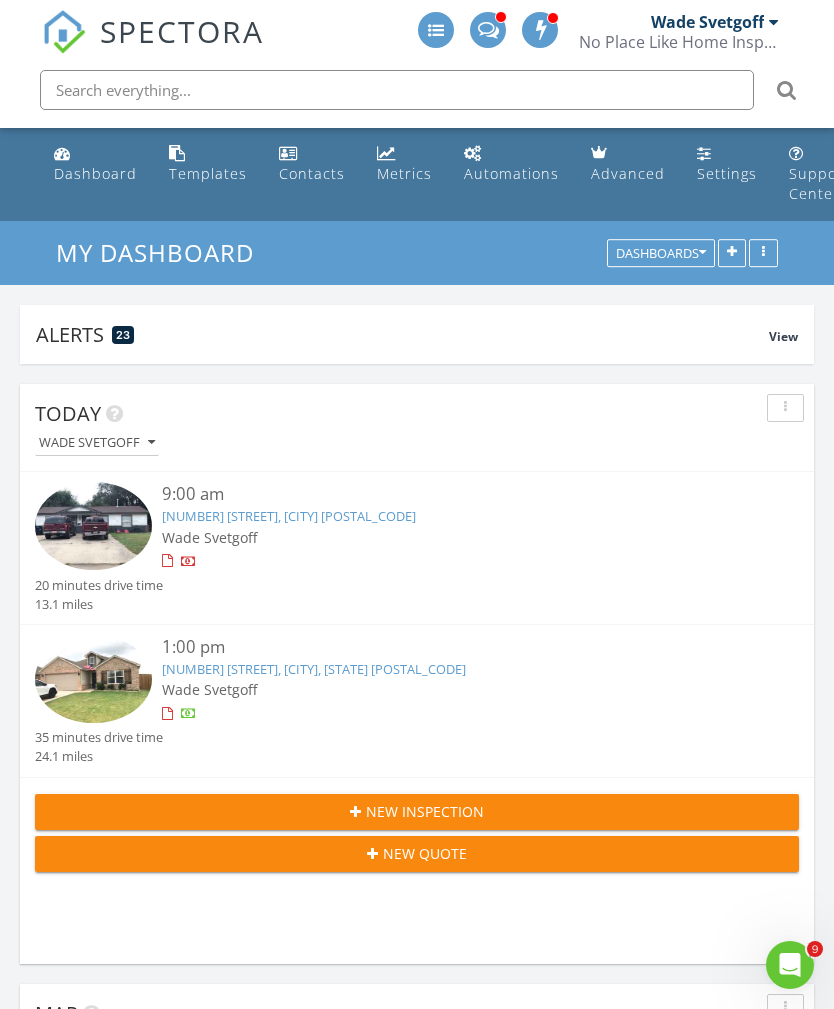 click on "479 Fox Den Dr, Newcastle, OK 73065" at bounding box center [314, 669] 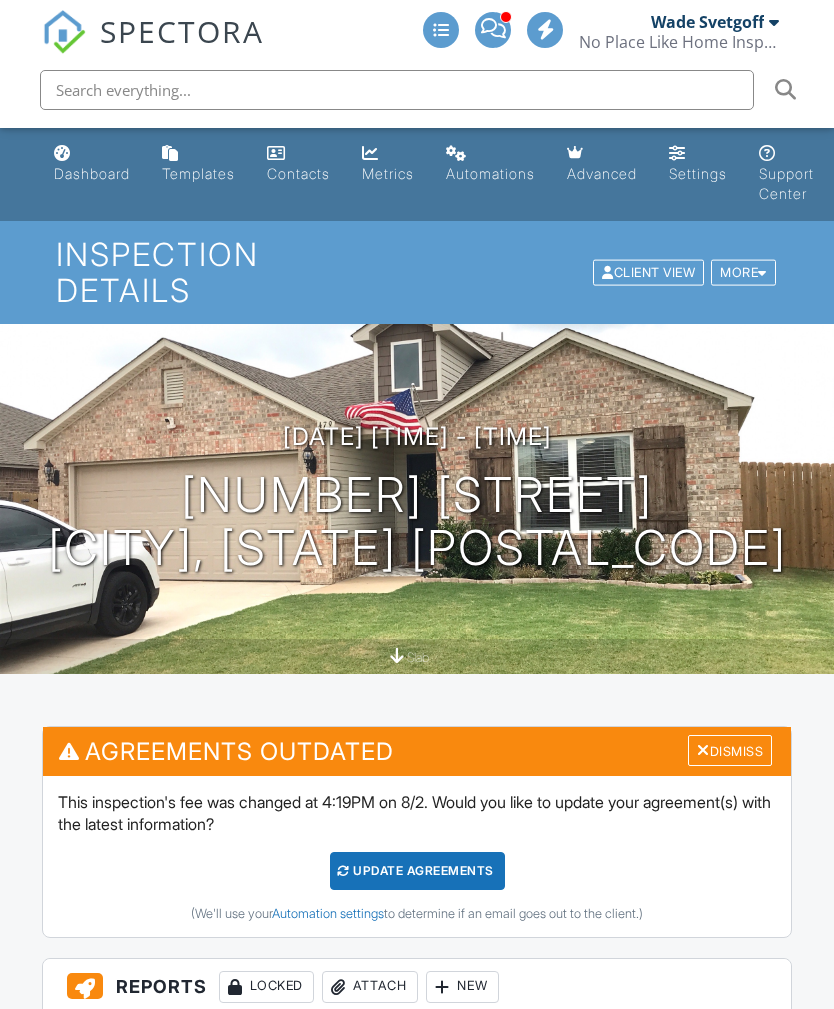 scroll, scrollTop: 527, scrollLeft: 0, axis: vertical 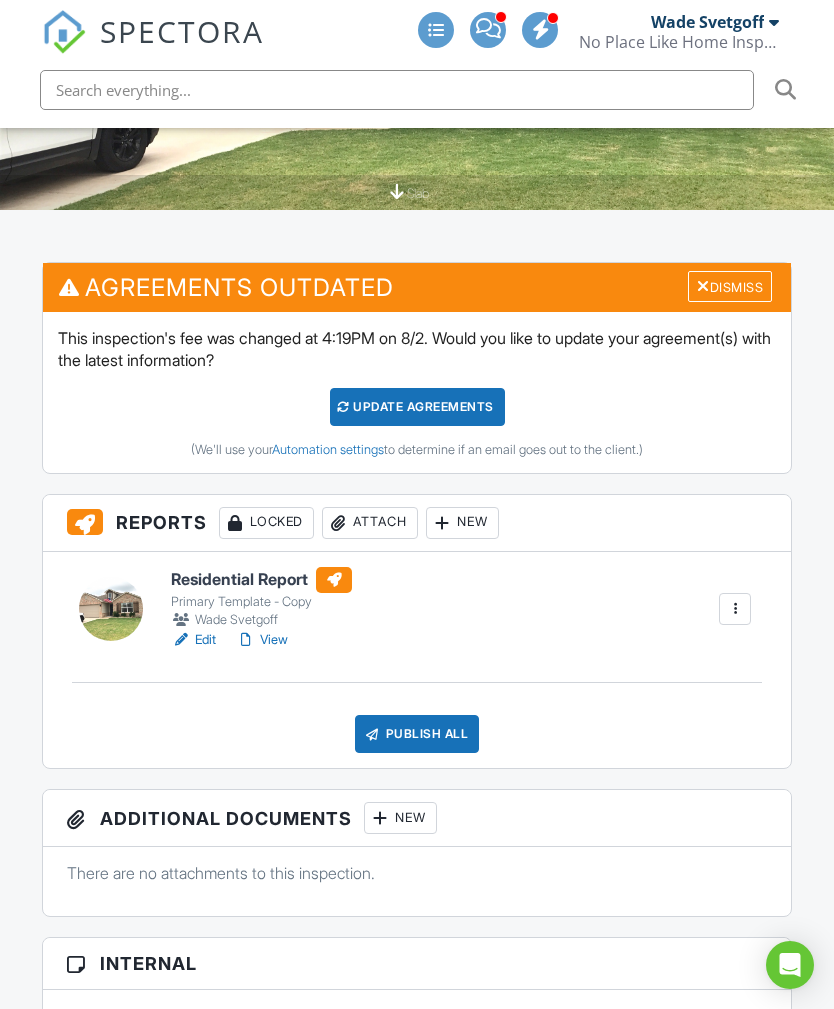 click on "View" at bounding box center [262, 640] 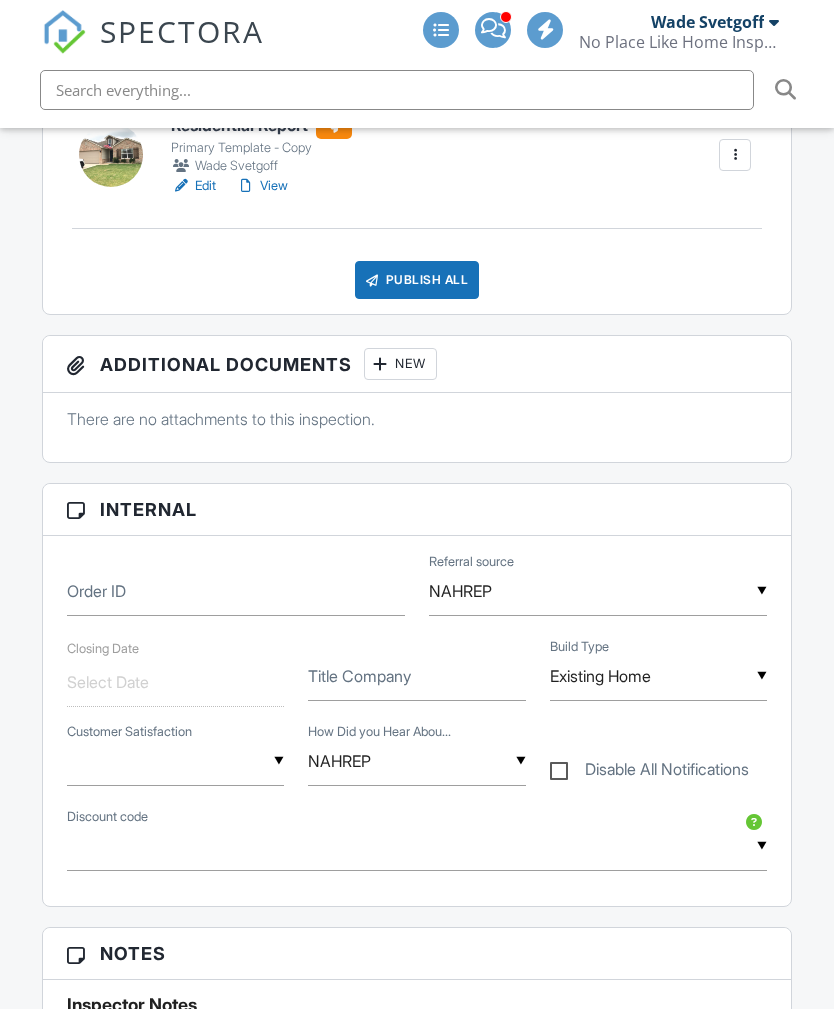 scroll, scrollTop: 1597, scrollLeft: 0, axis: vertical 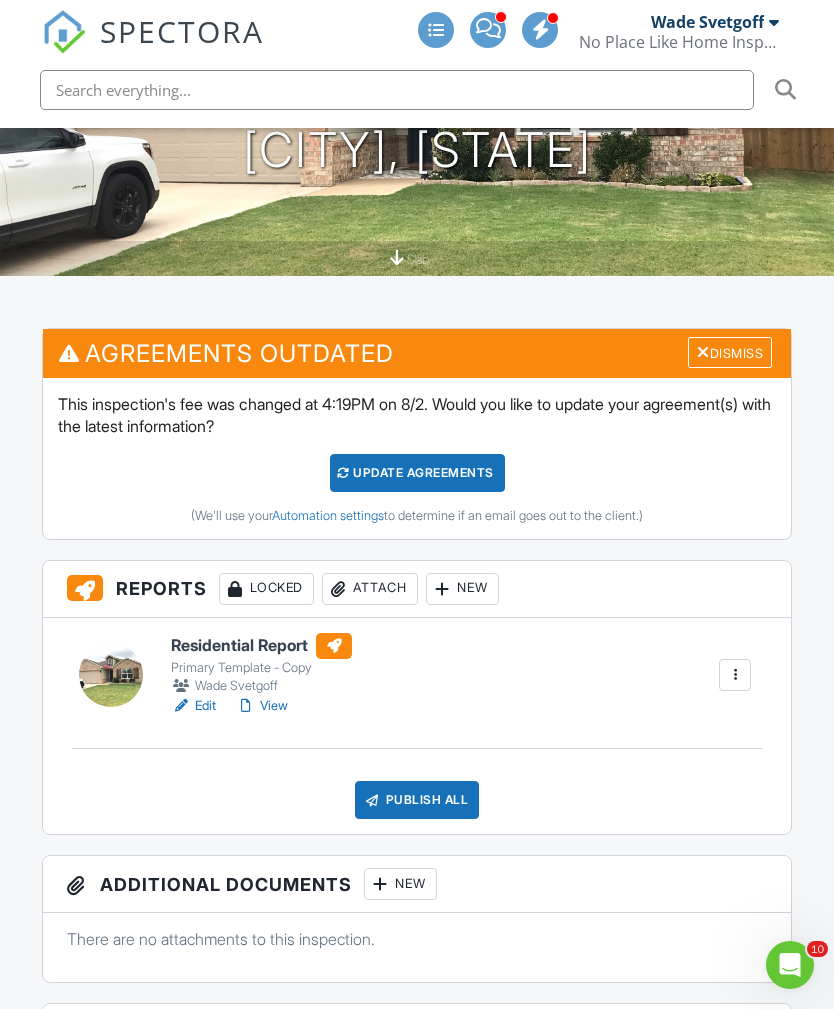 click on "View" at bounding box center [262, 706] 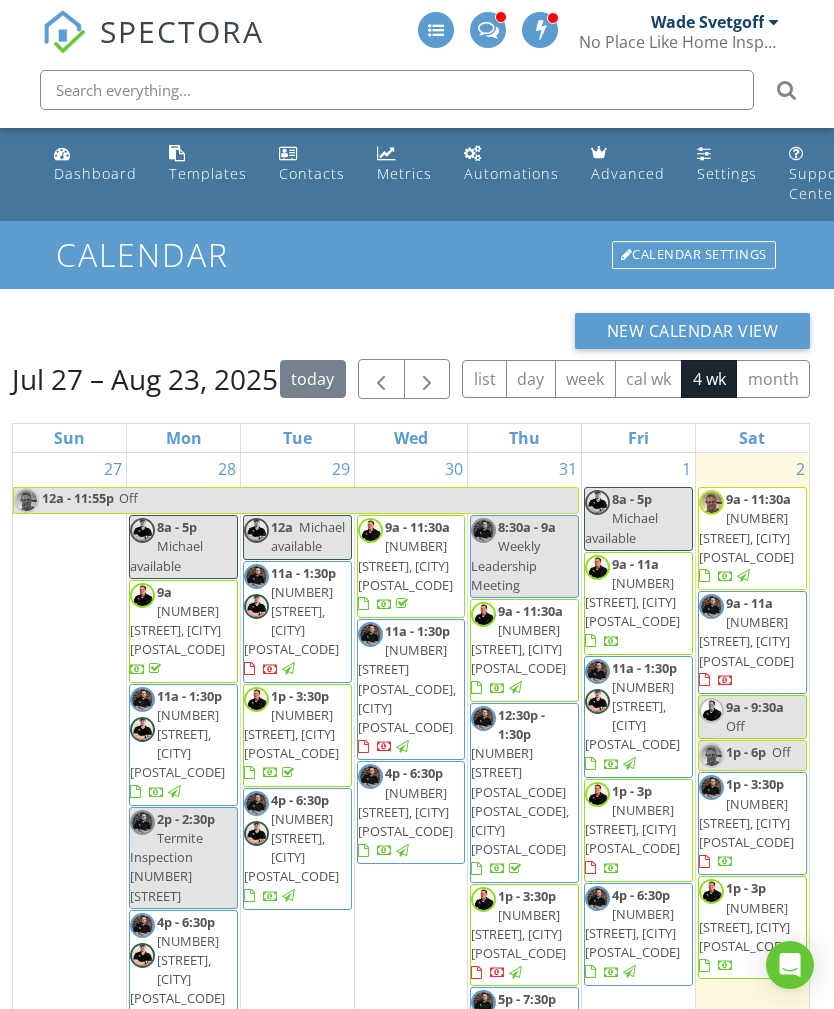 scroll, scrollTop: 206, scrollLeft: 0, axis: vertical 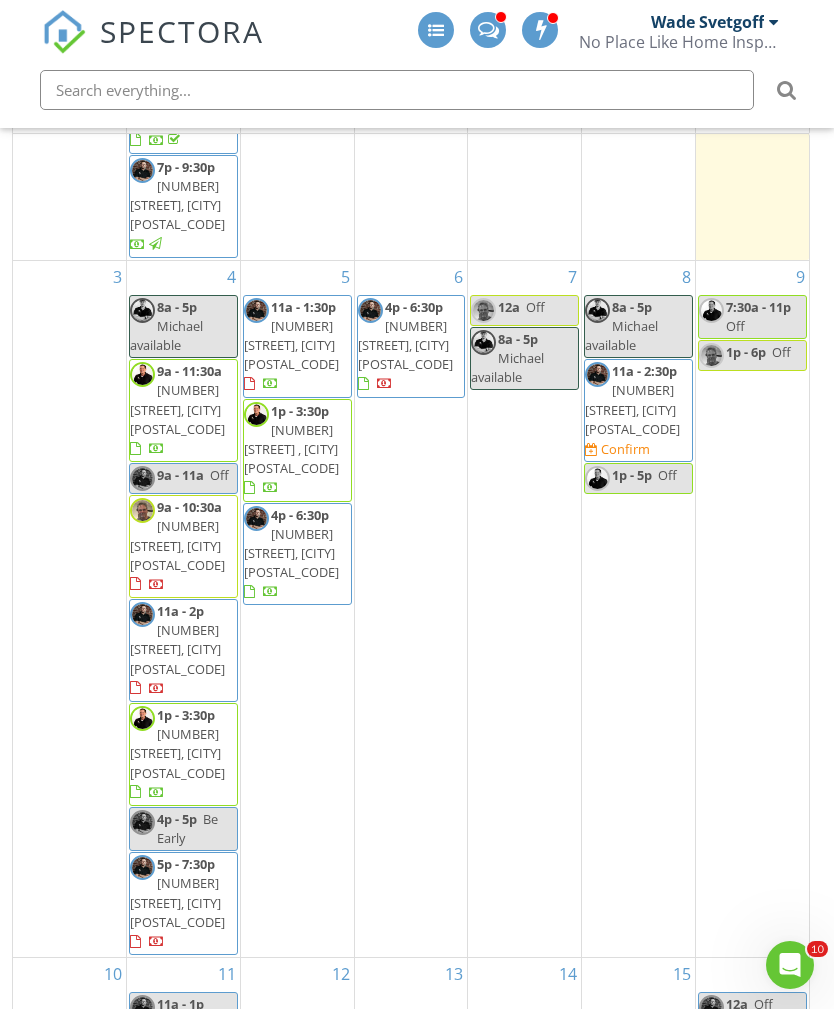 click on "[NUMBER]
[NUMBER]
[WORD]
[NUMBER] - [NUMBER]
[FIRST] available" at bounding box center (524, 609) 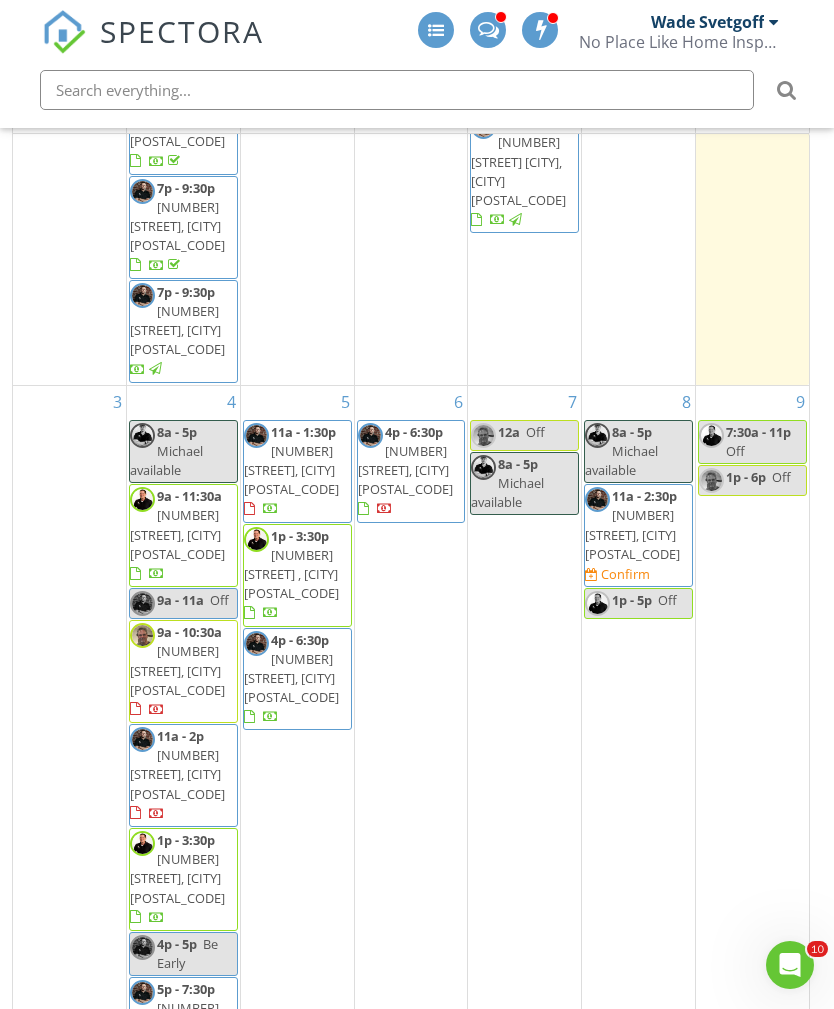scroll, scrollTop: 537, scrollLeft: 0, axis: vertical 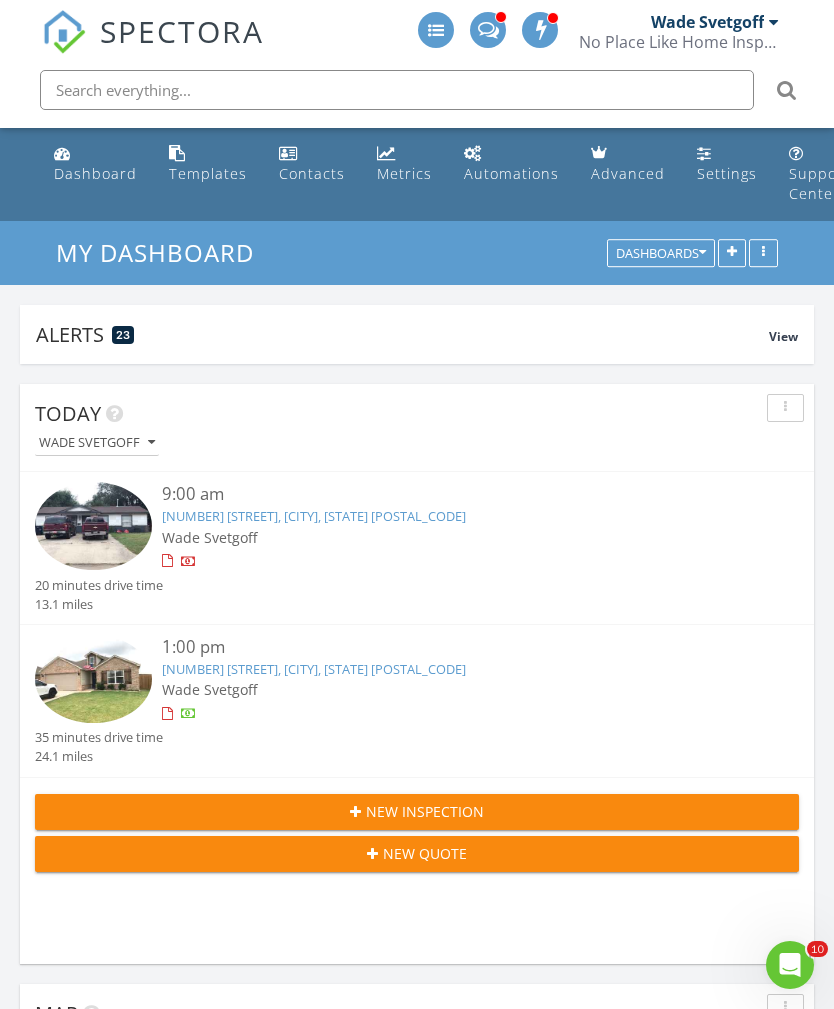 click on "[NUMBER] [STREET], [CITY], [STATE] [POSTAL_CODE]" at bounding box center [314, 669] 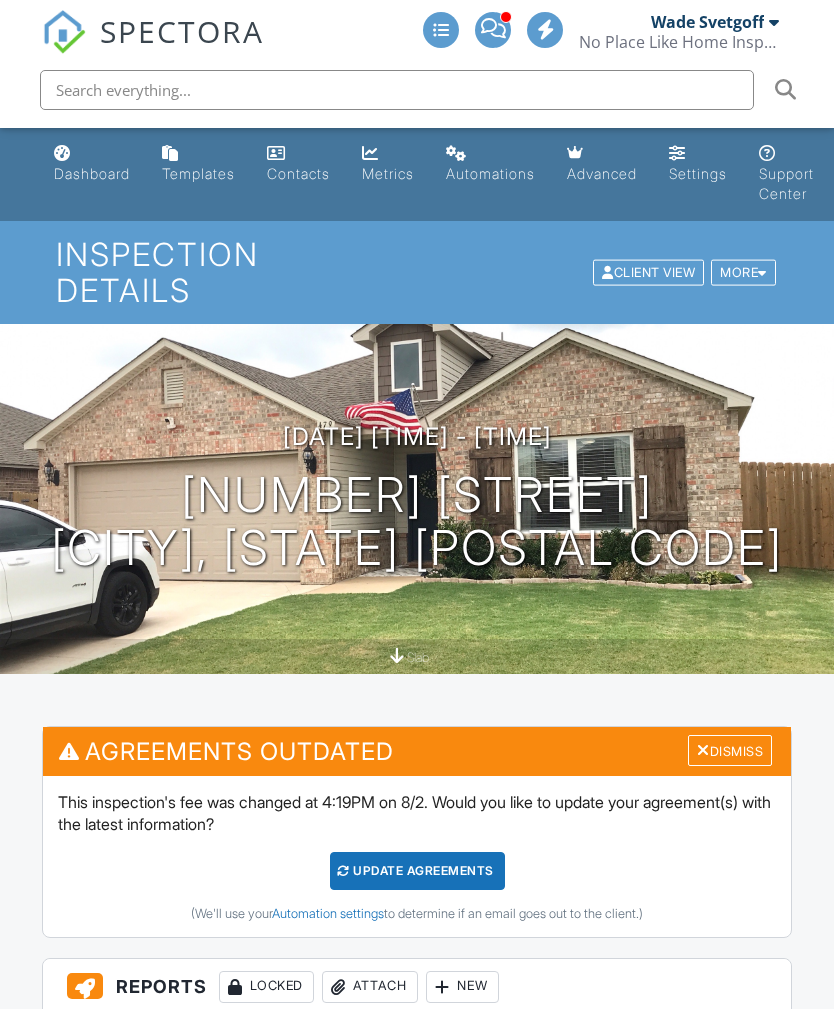 scroll, scrollTop: 29, scrollLeft: 0, axis: vertical 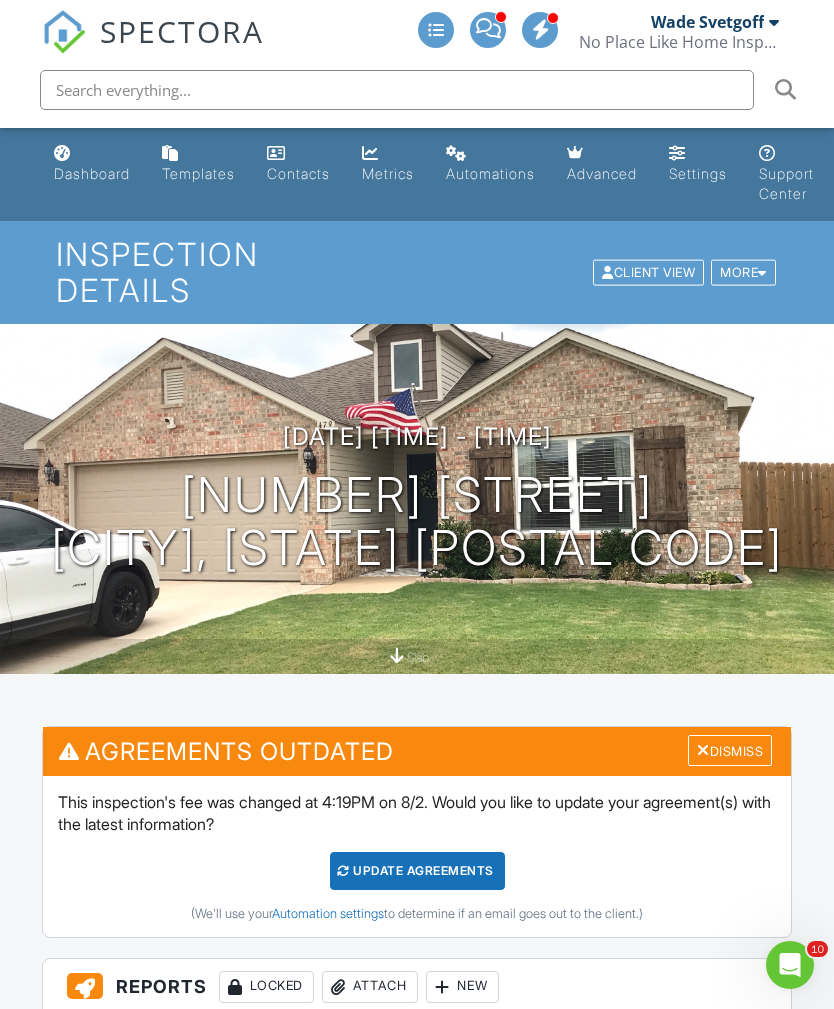 click on "Dashboard" at bounding box center [92, 173] 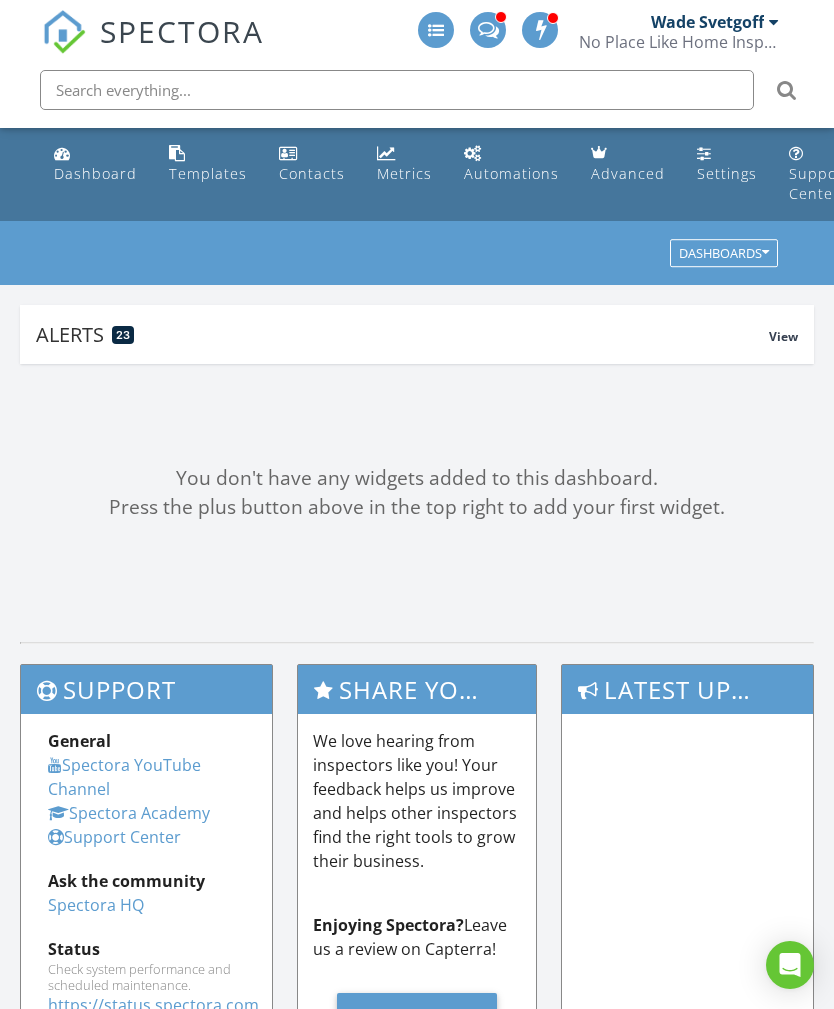 scroll, scrollTop: 0, scrollLeft: 0, axis: both 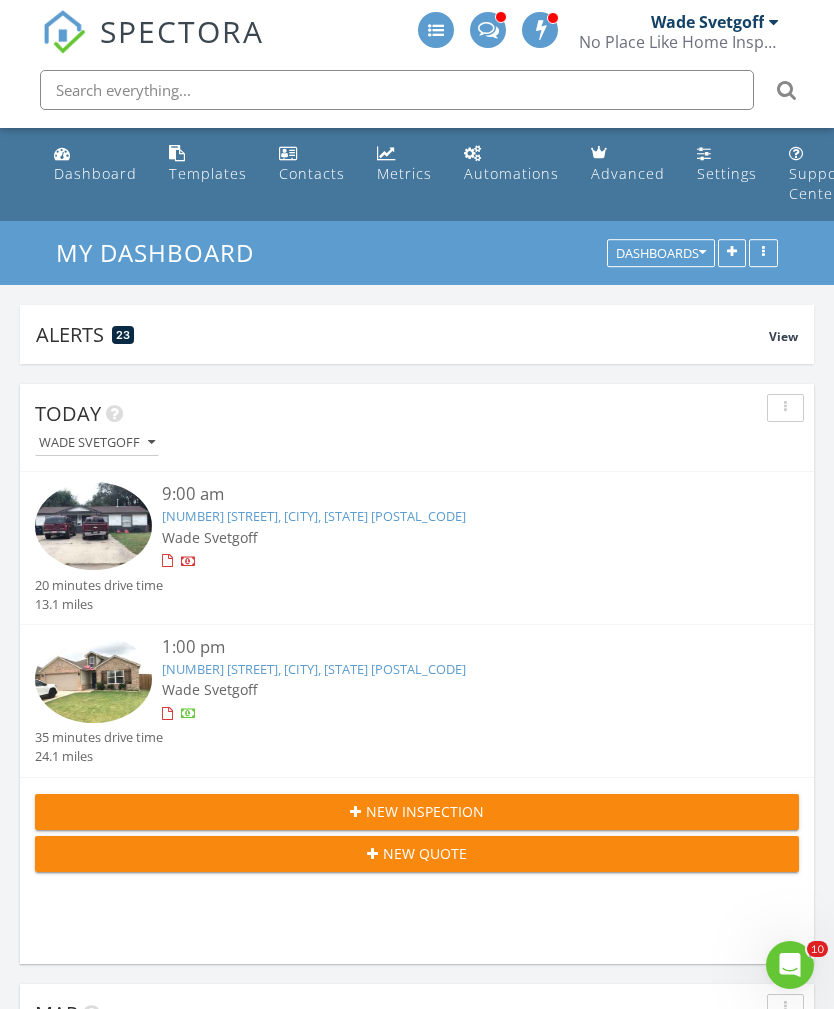 click on "Wade Svetgoff" at bounding box center (97, 443) 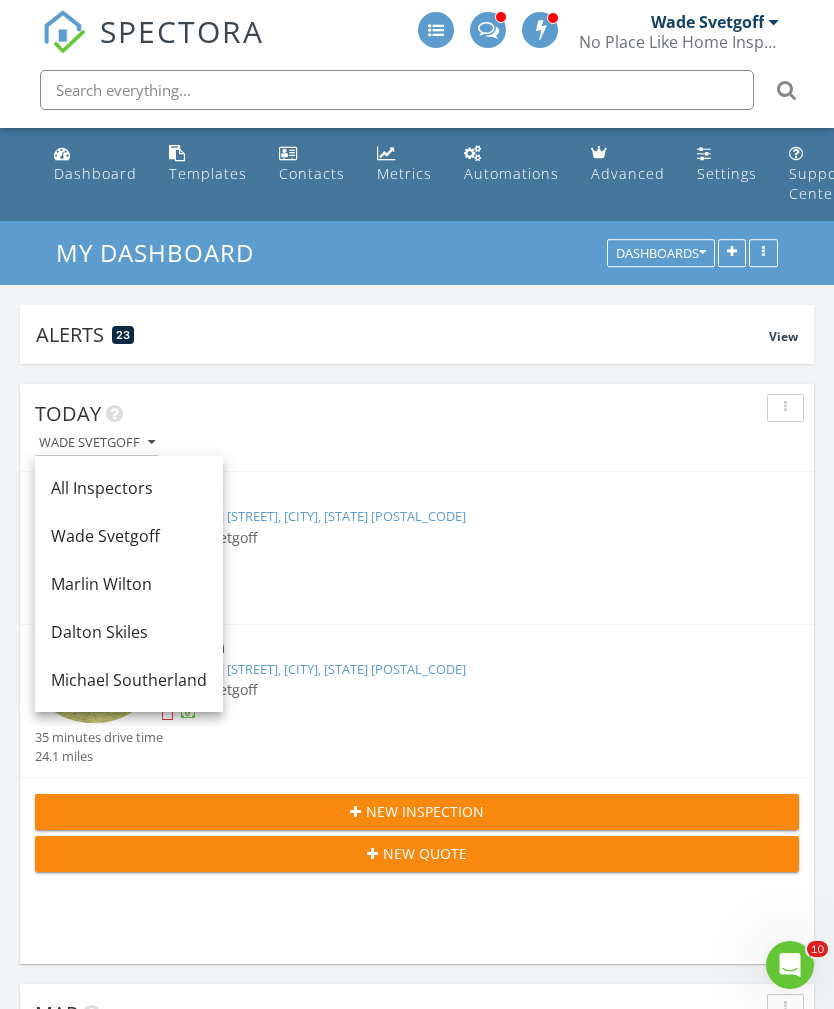 click on "Dalton Skiles" at bounding box center (129, 632) 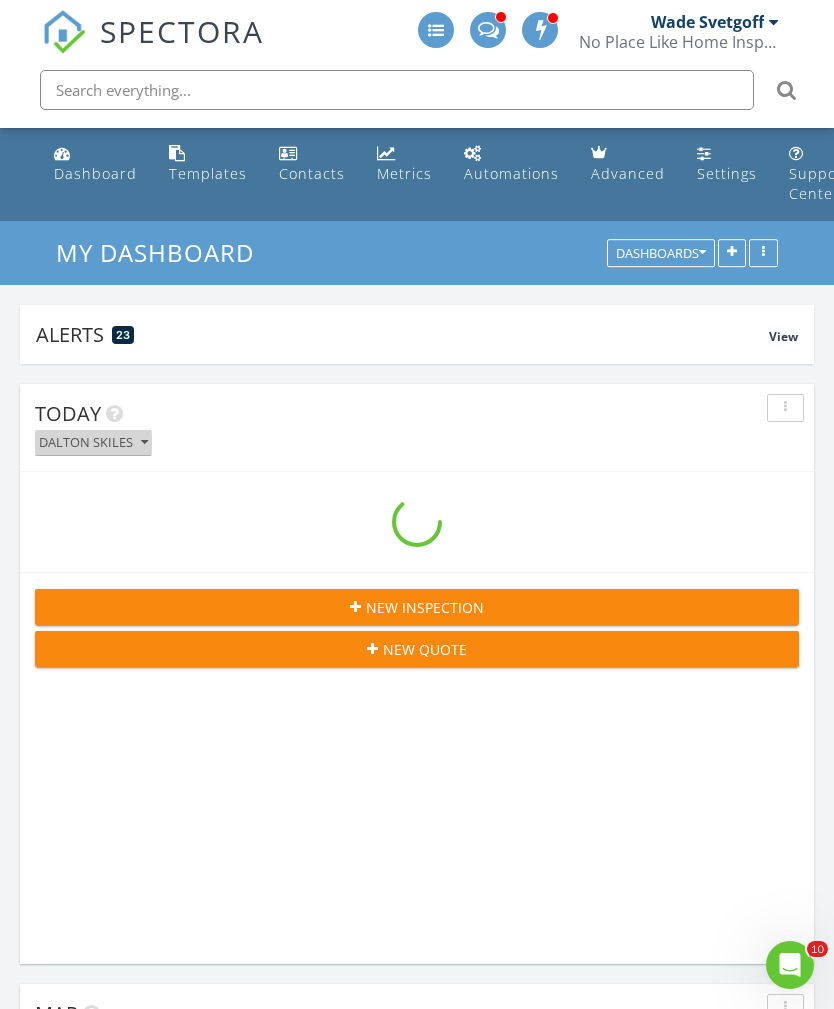 click on "Dalton Skiles" at bounding box center (93, 443) 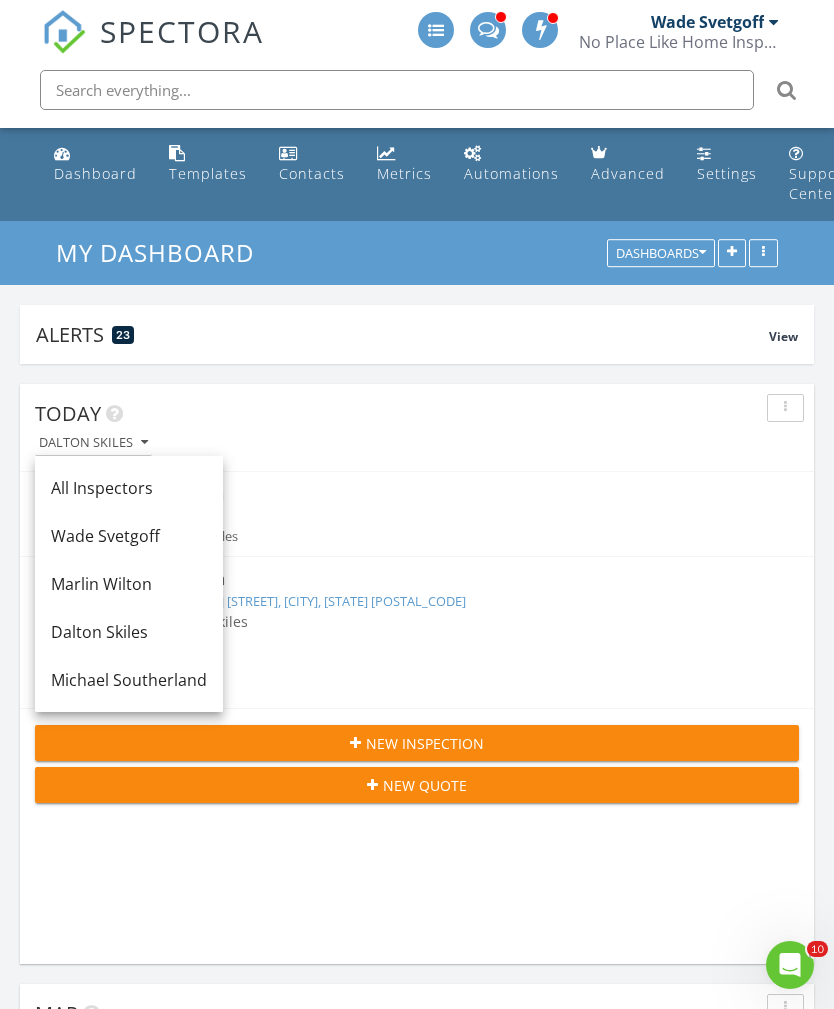 click on "Marlin Wilton" at bounding box center [129, 584] 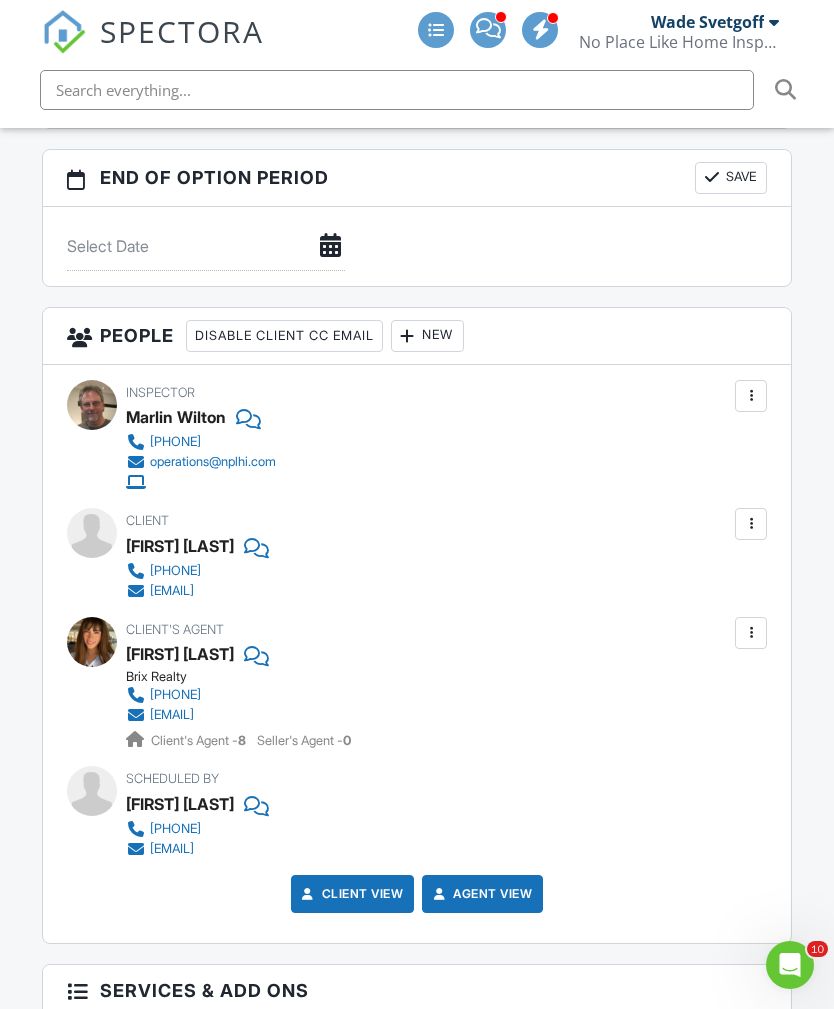 scroll, scrollTop: 2224, scrollLeft: 0, axis: vertical 